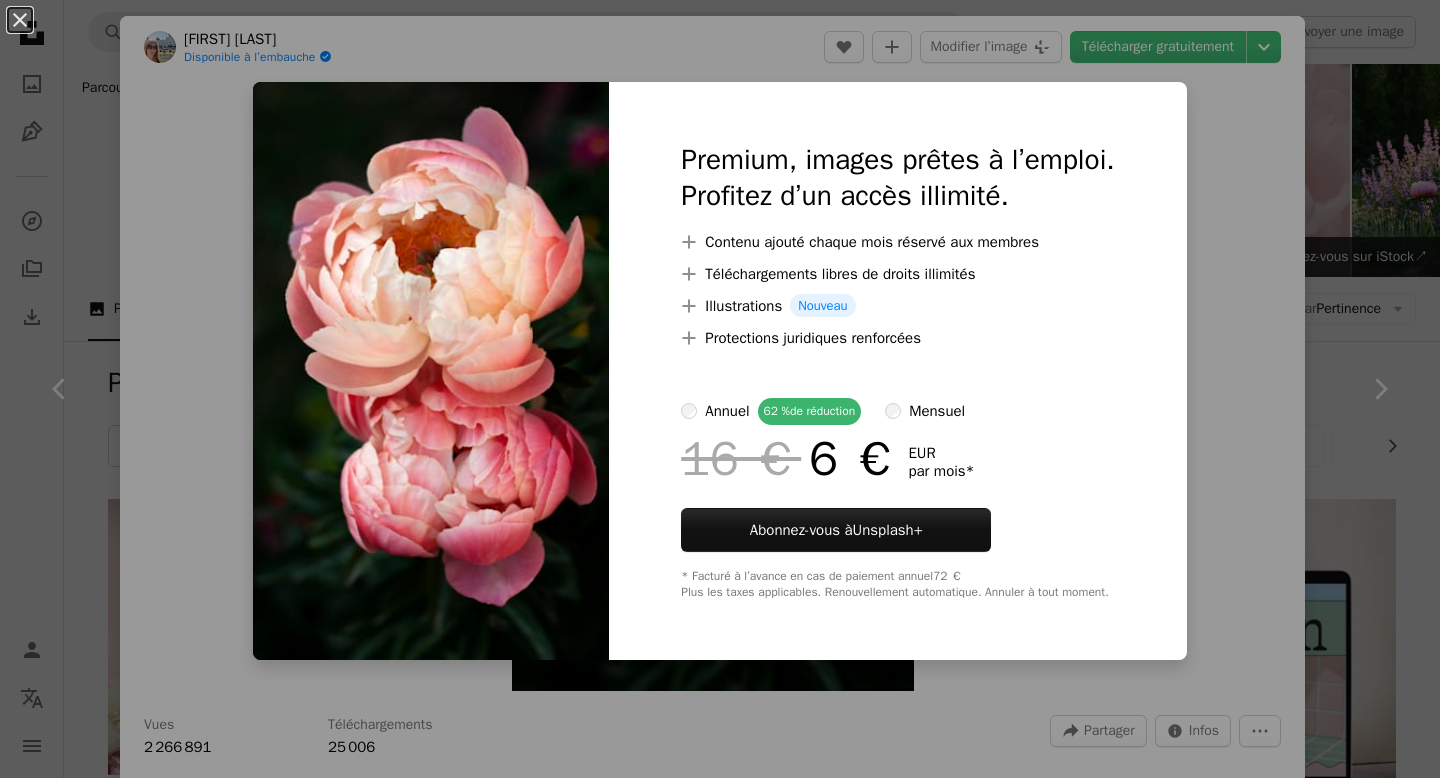 scroll, scrollTop: 2508, scrollLeft: 0, axis: vertical 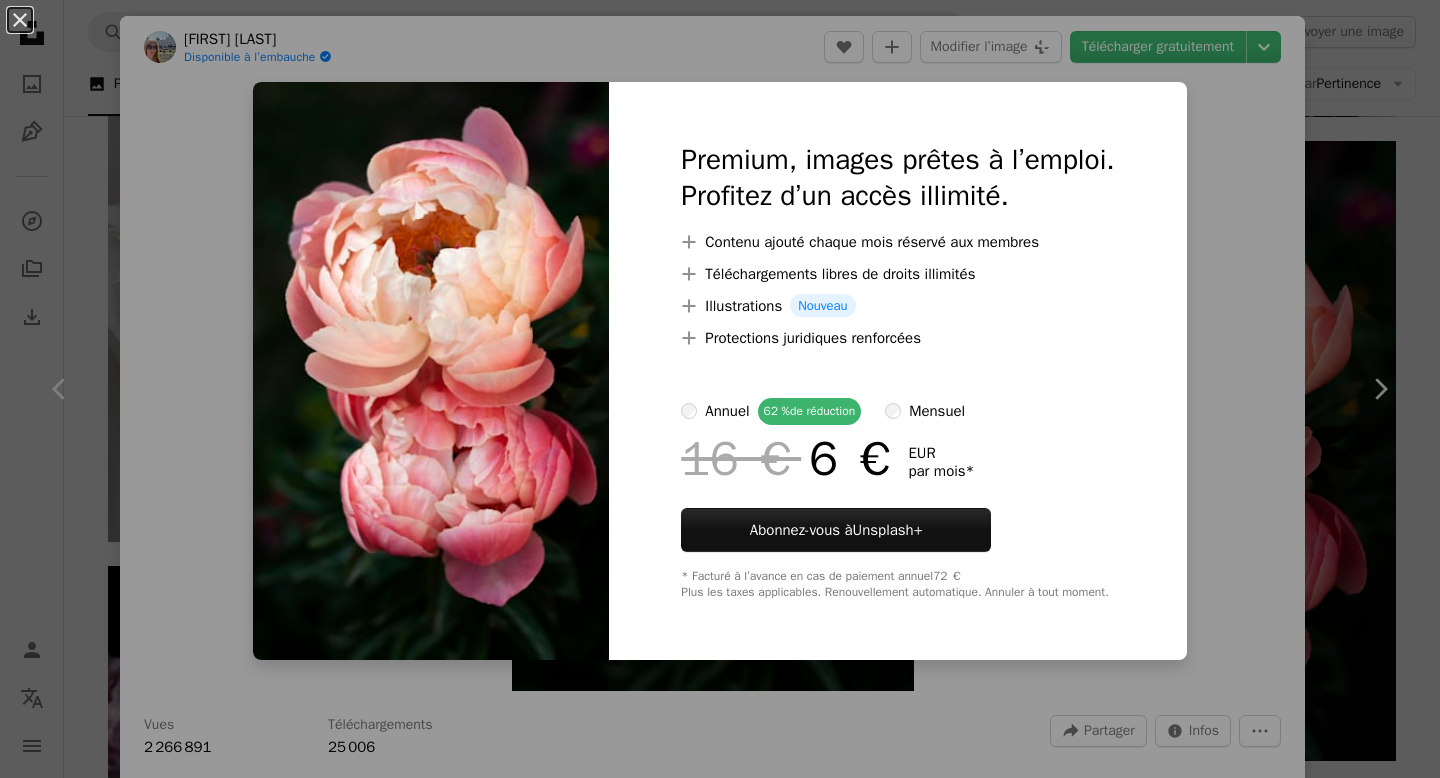 click on "An X shape Premium, images prêtes à l’emploi. Profitez d’un accès illimité. A plus sign Contenu ajouté chaque mois réservé aux membres A plus sign Téléchargements libres de droits illimités A plus sign Illustrations  Nouveau A plus sign Protections juridiques renforcées annuel 62 %  de réduction mensuel 16 €   6 € EUR par mois * Abonnez-vous à  Unsplash+ * Facturé à l’avance en cas de paiement annuel  72 € Plus les taxes applicables. Renouvellement automatique. Annuler à tout moment." at bounding box center (720, 389) 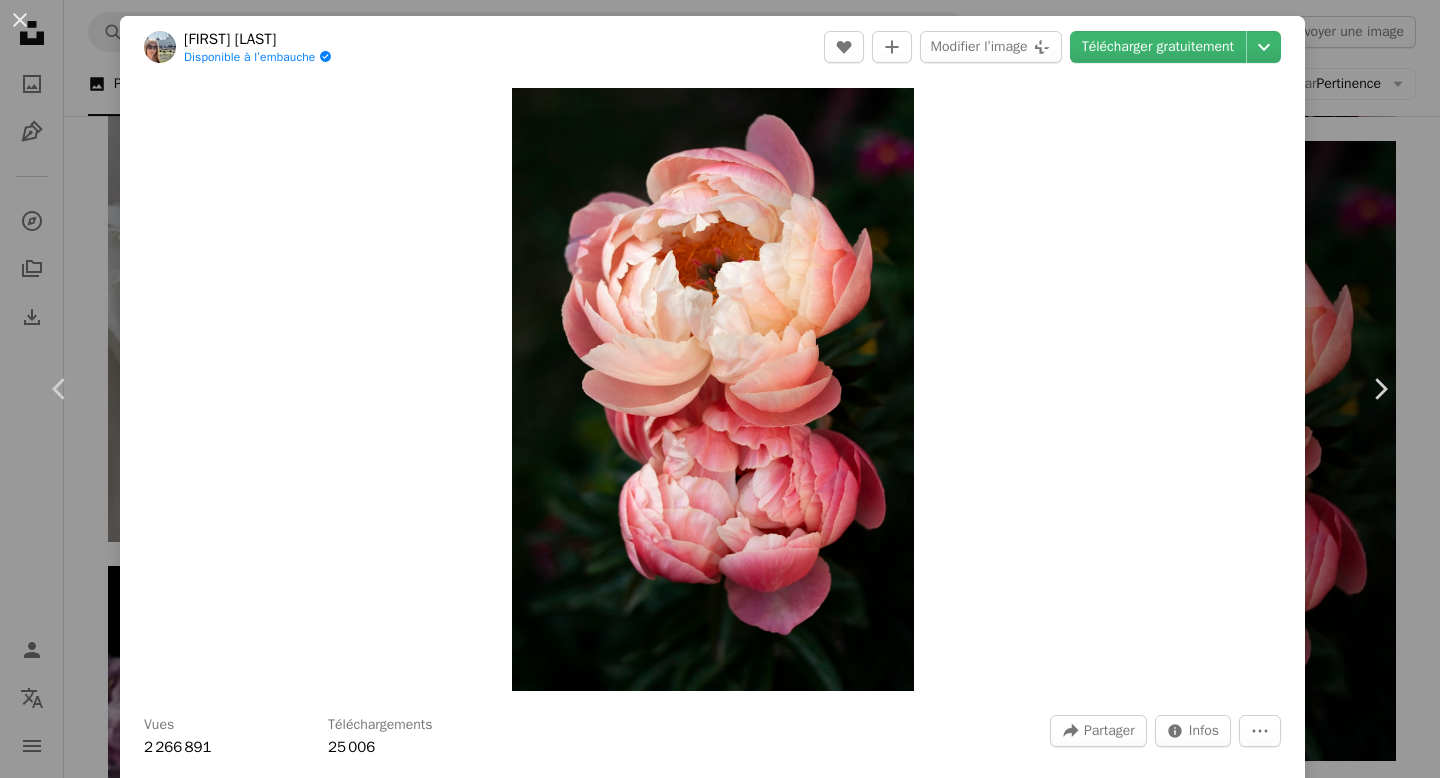 scroll, scrollTop: 10, scrollLeft: 0, axis: vertical 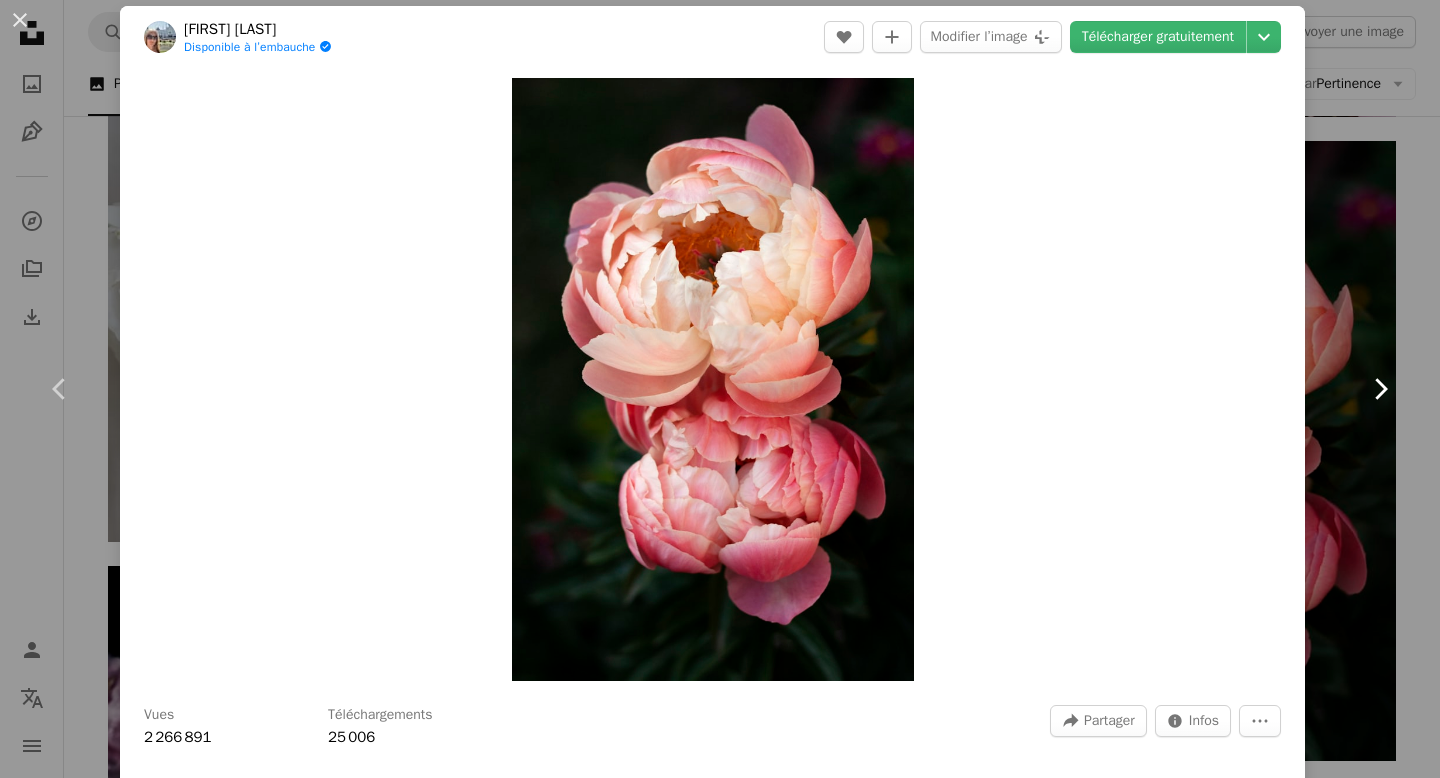 click 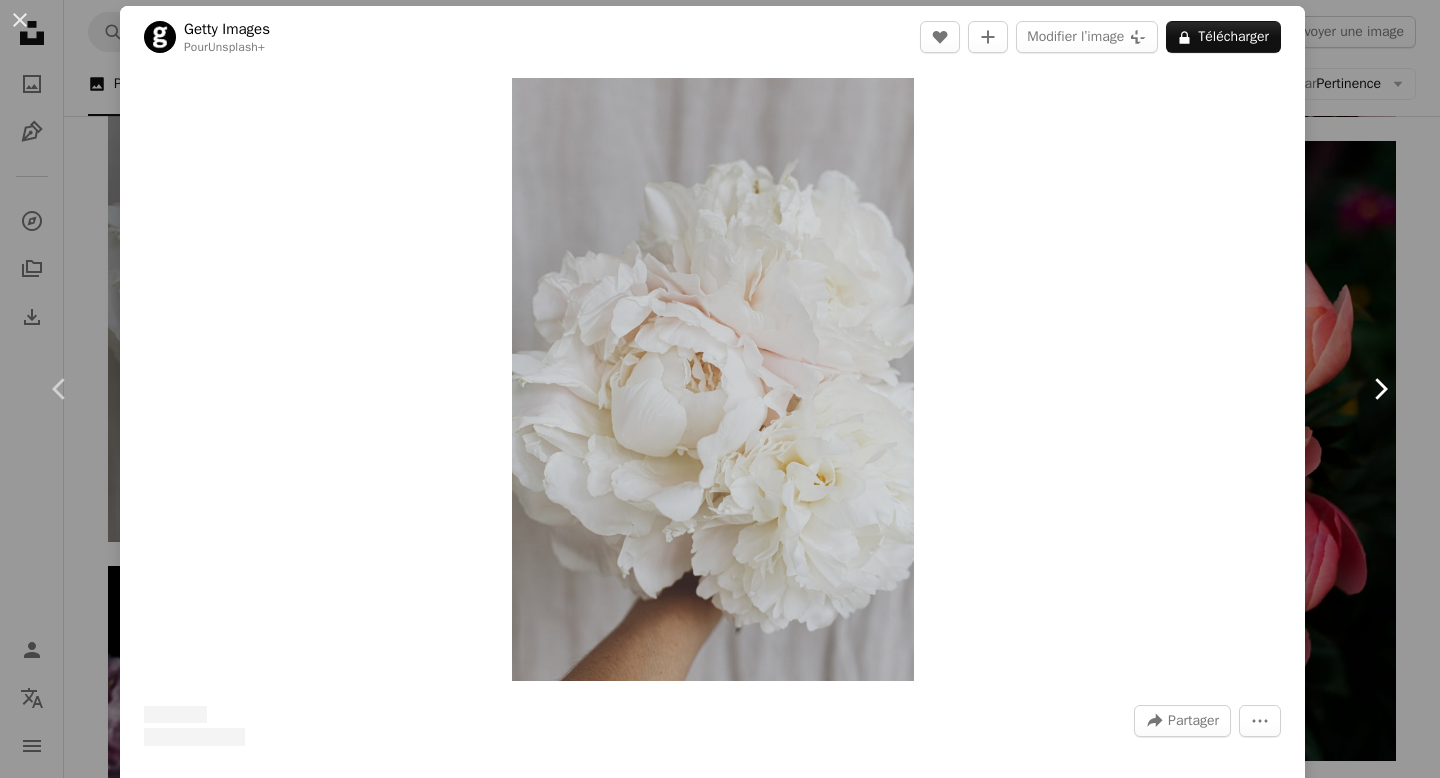 scroll, scrollTop: 0, scrollLeft: 0, axis: both 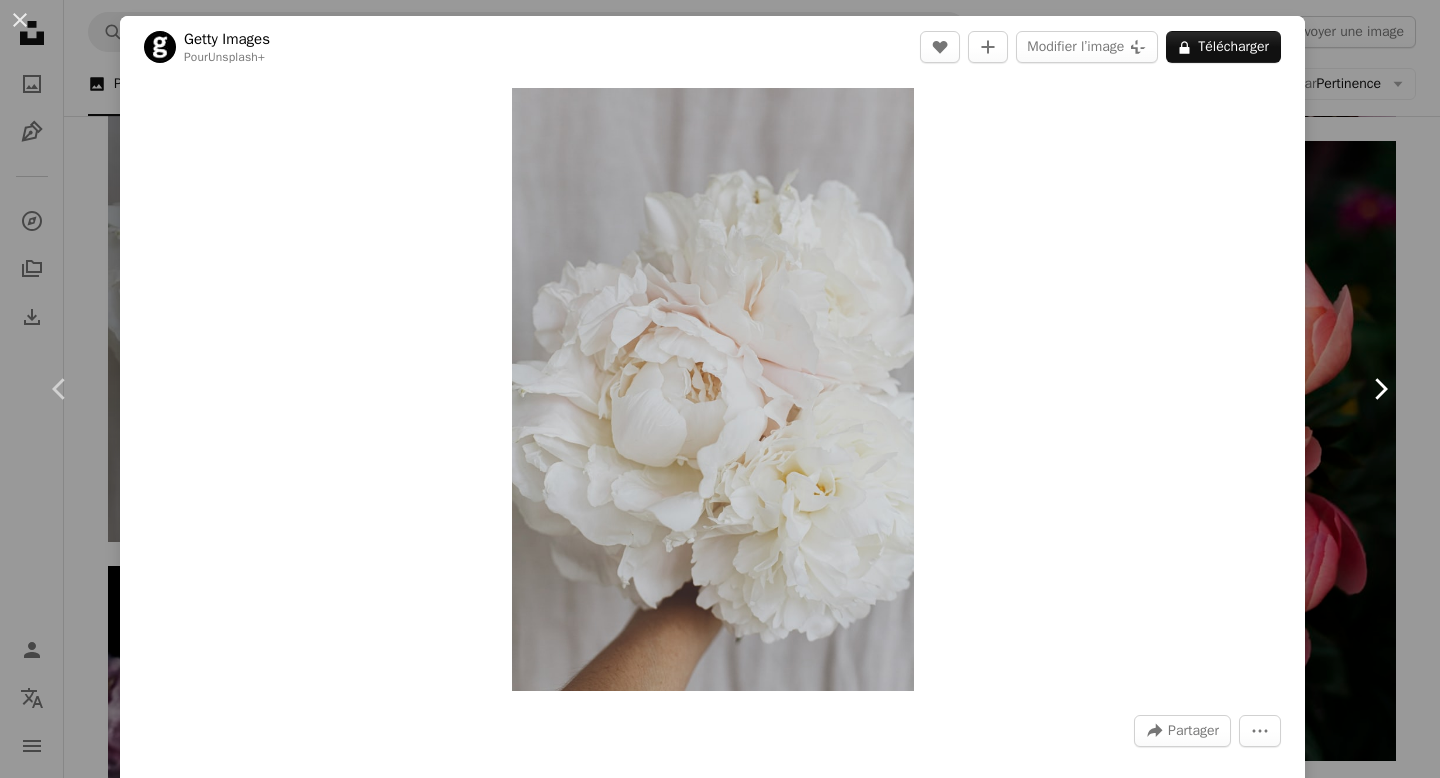 click 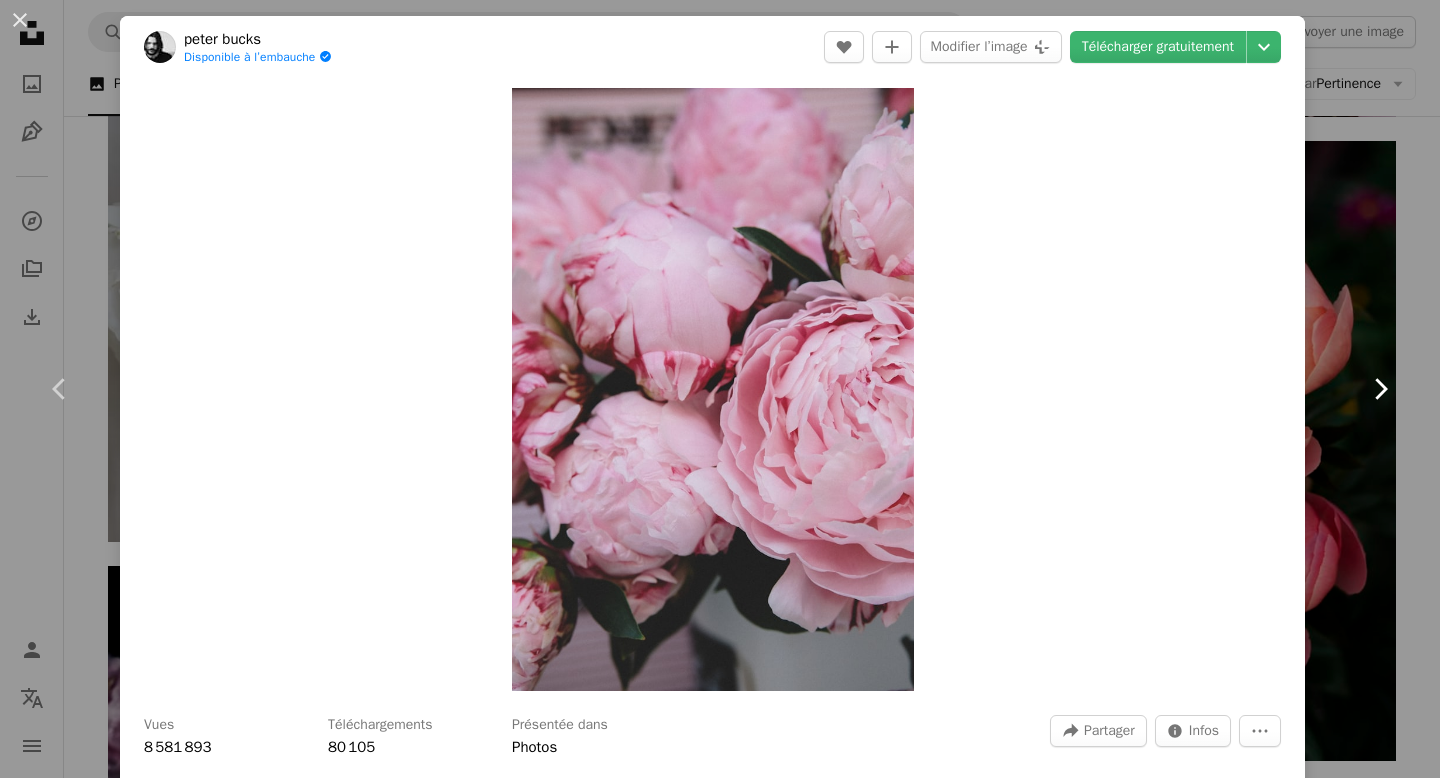 click 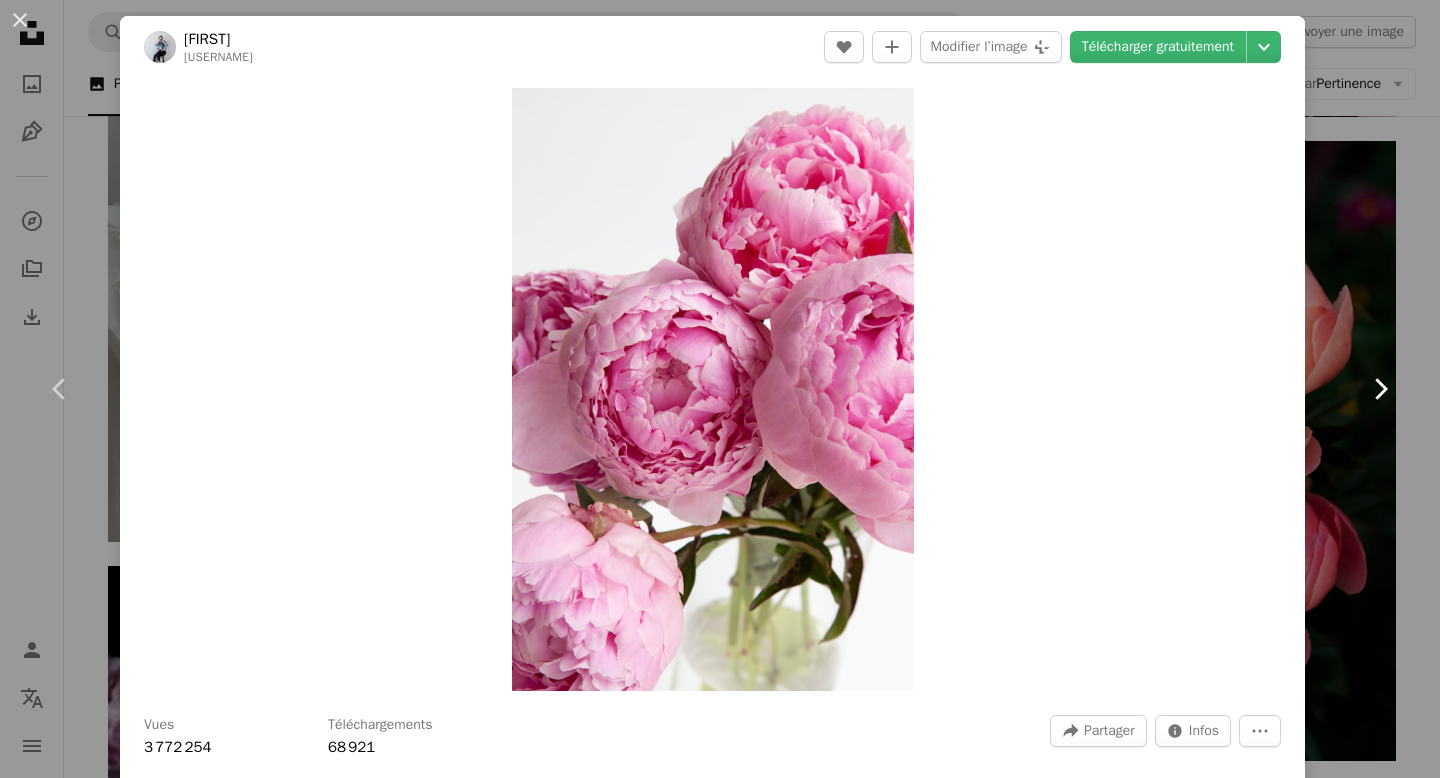 click 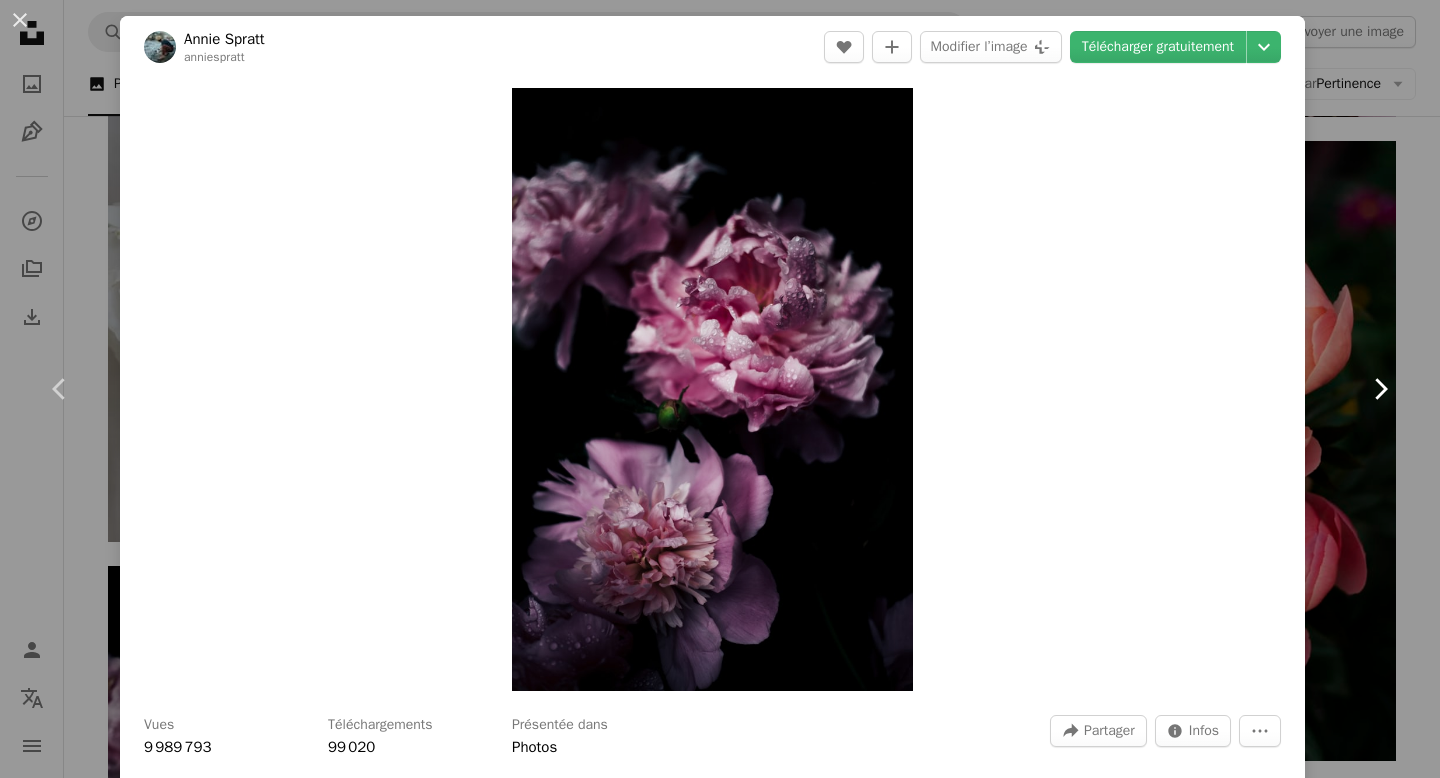 click 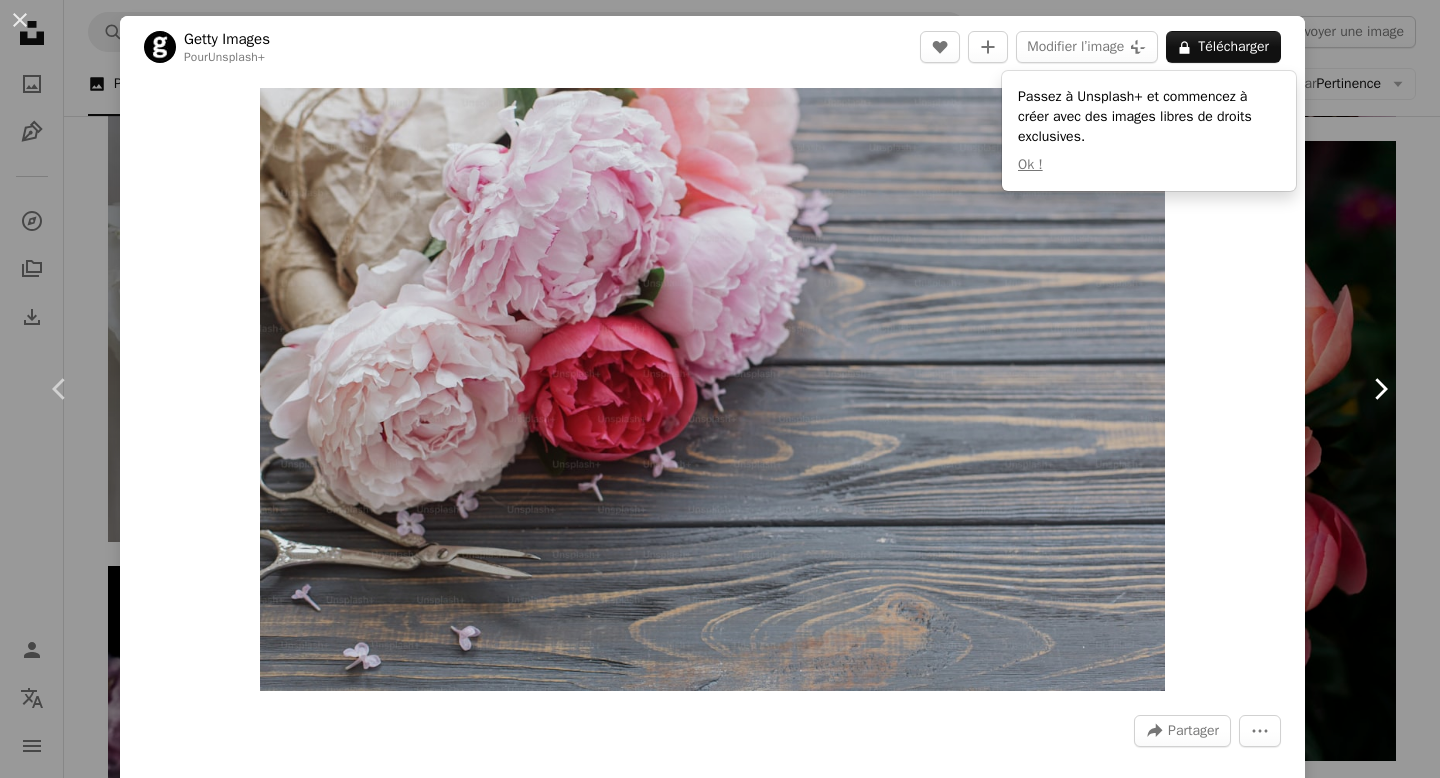 click on "Chevron right" 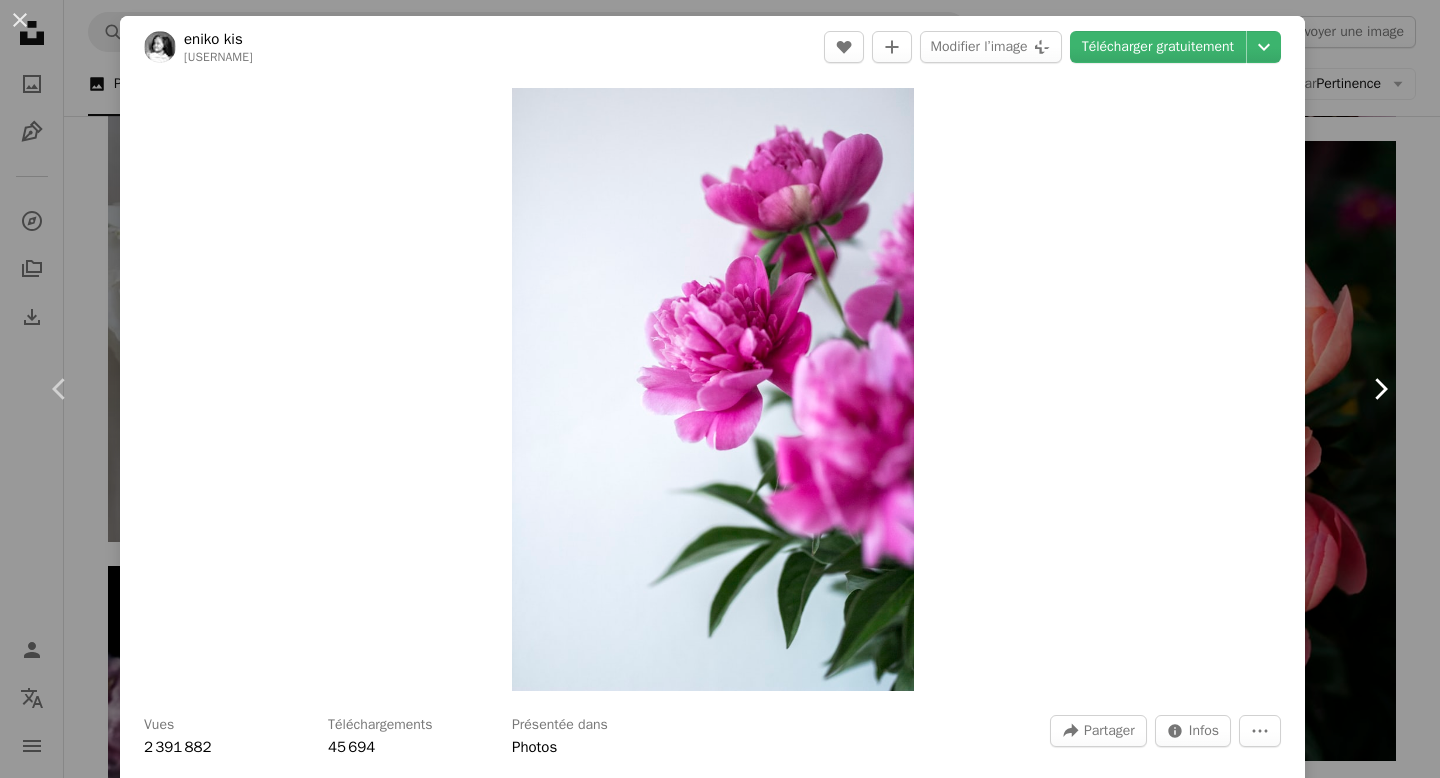 click on "Chevron right" 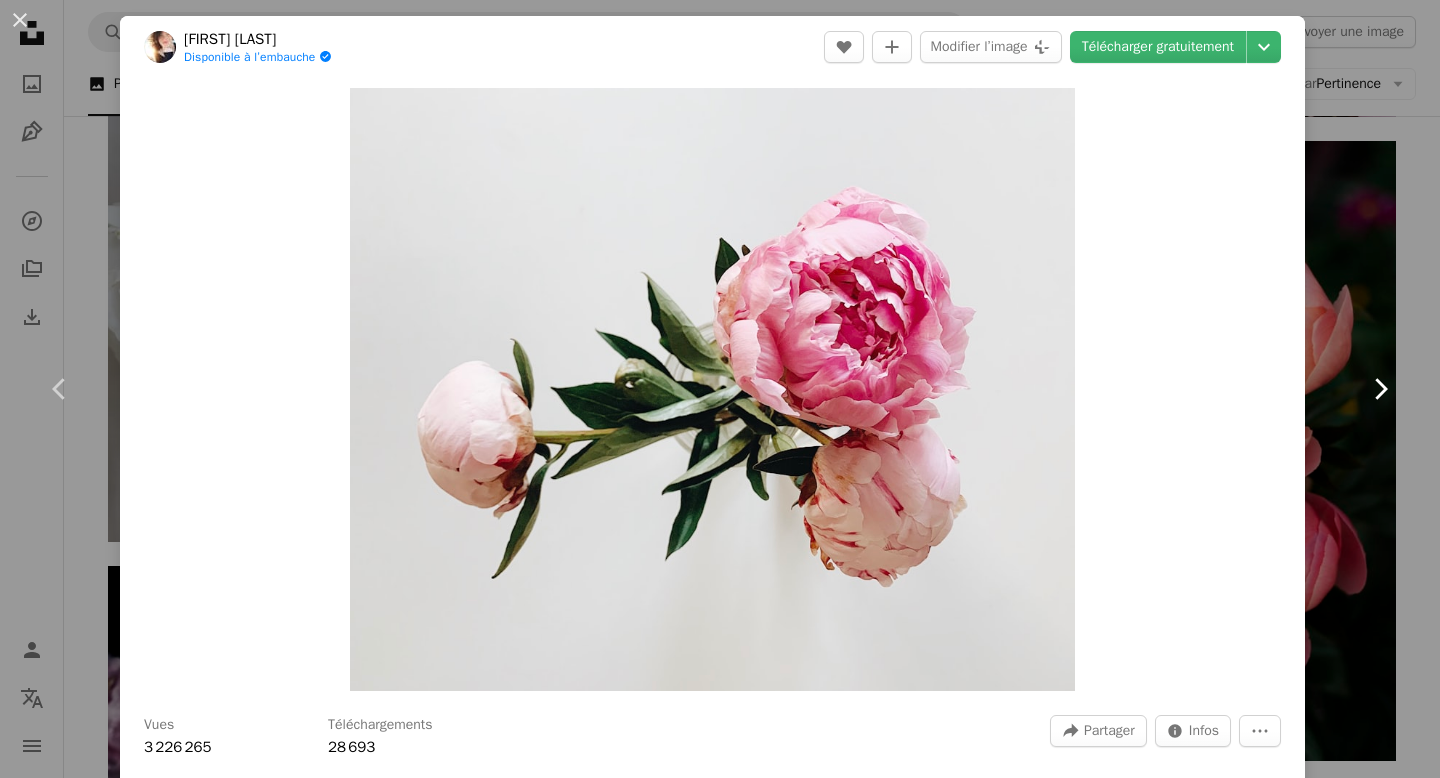 click 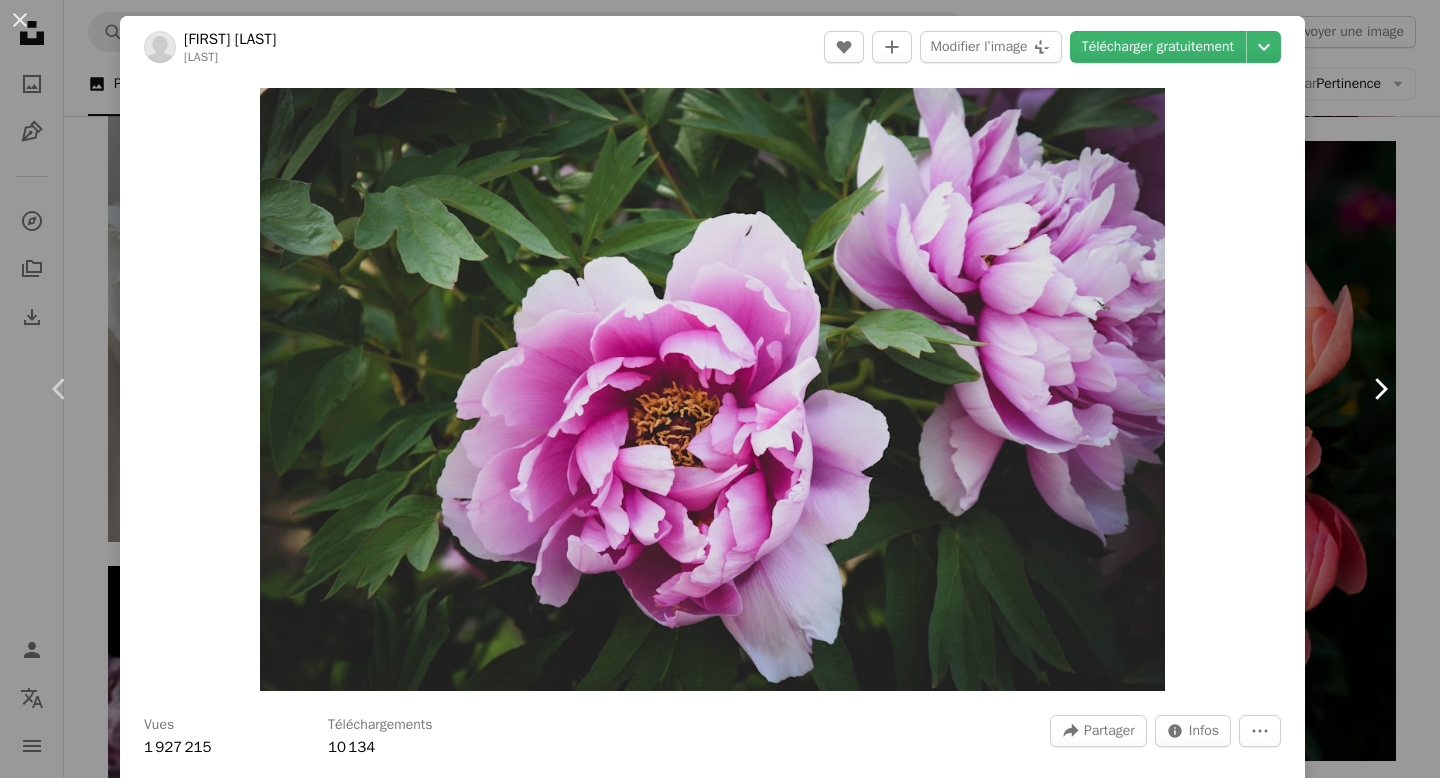 click 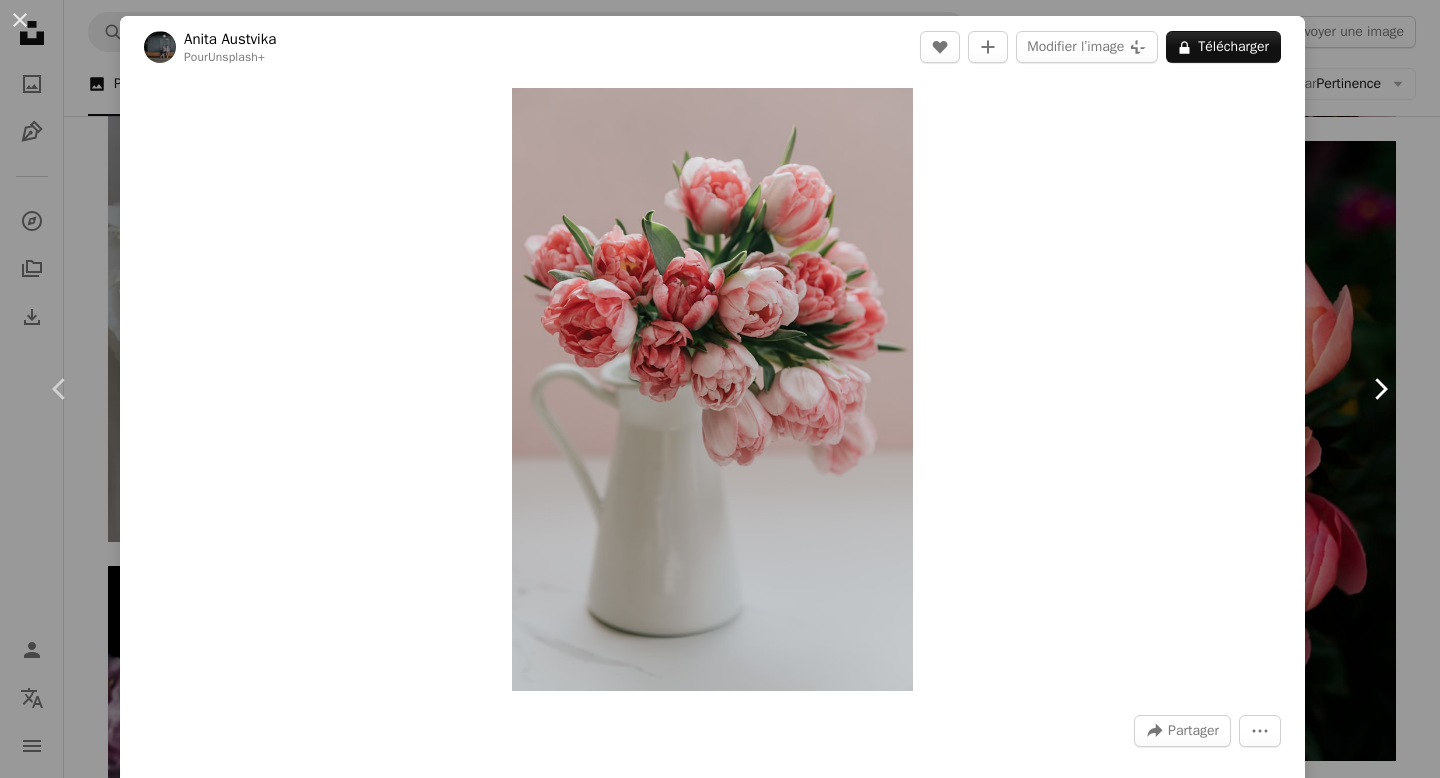 click 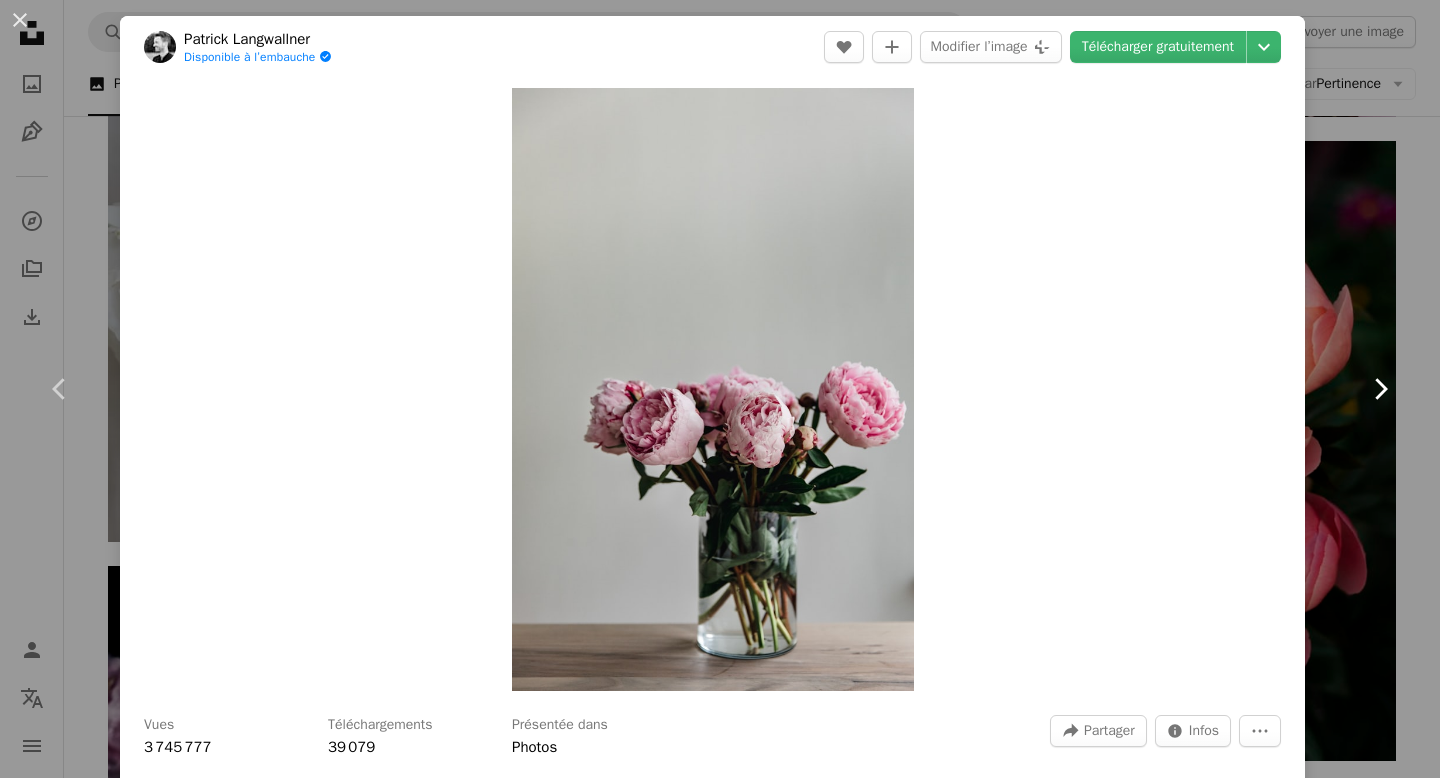 click 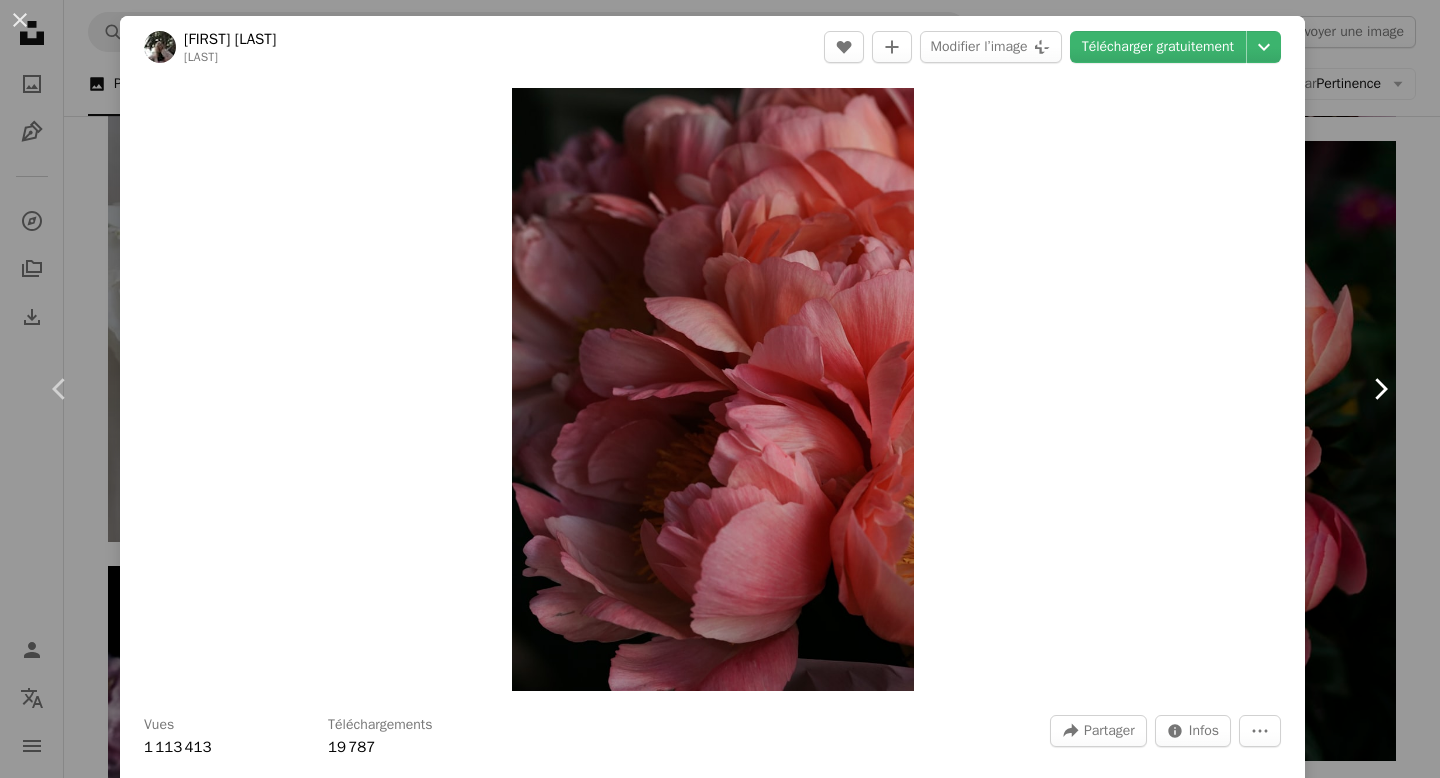 click 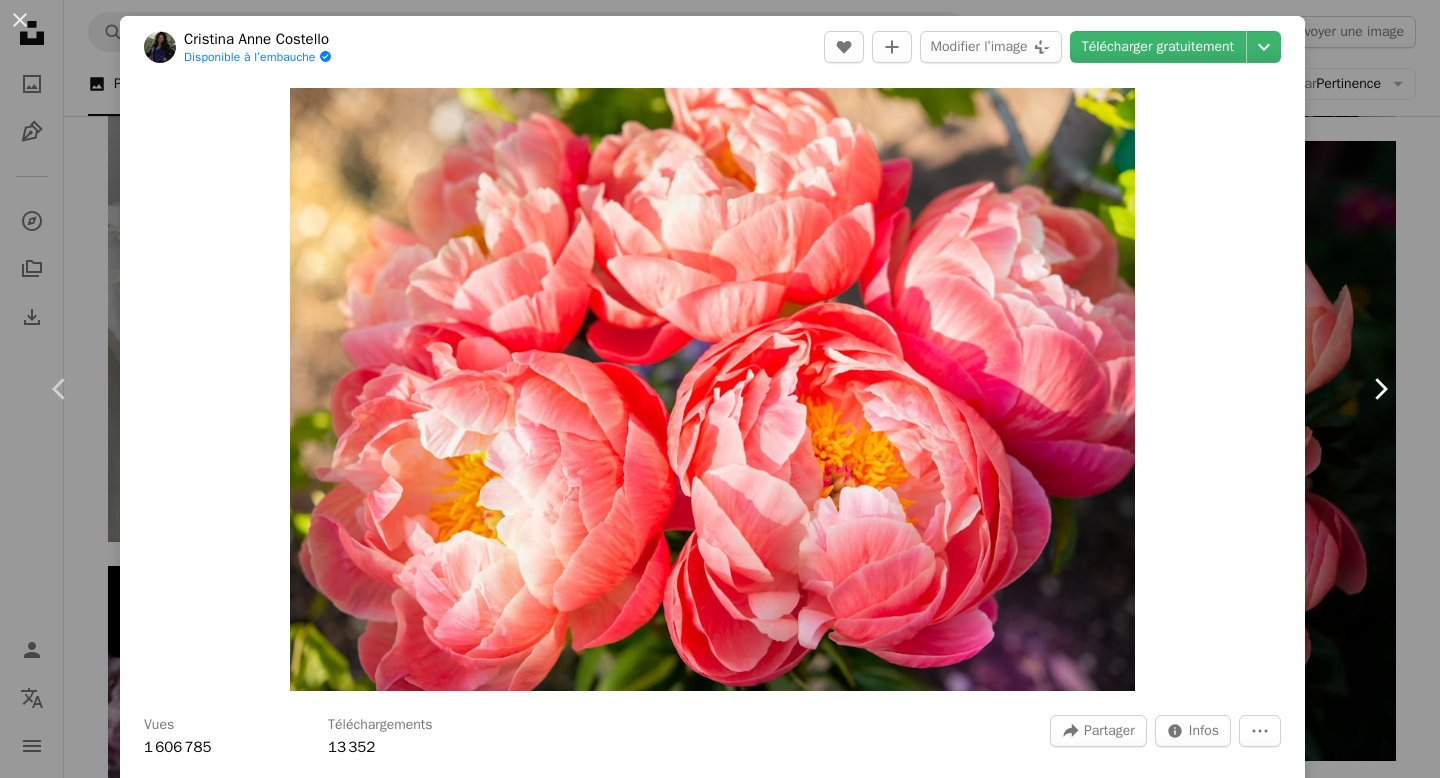 click on "Chevron right" 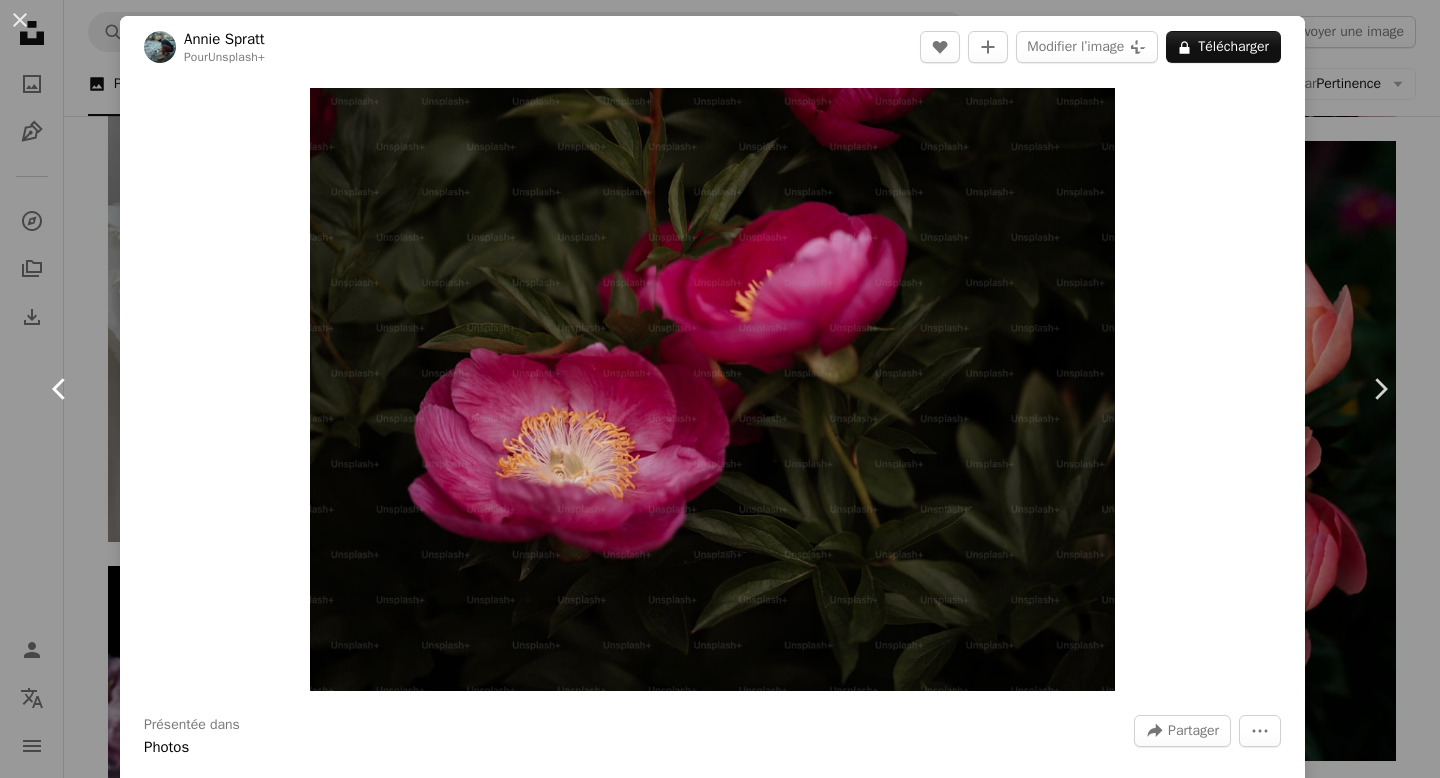 click on "Chevron left" 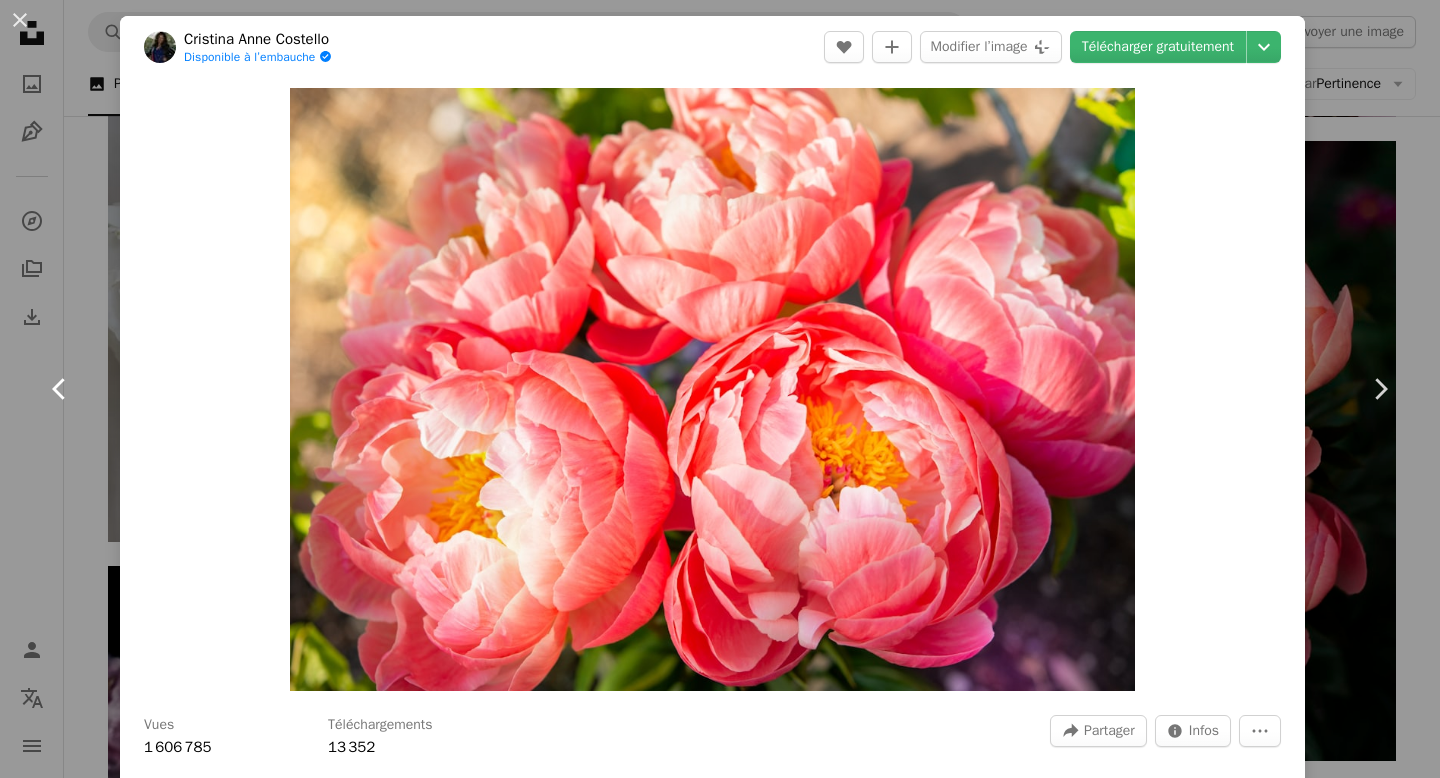 click on "Chevron left" 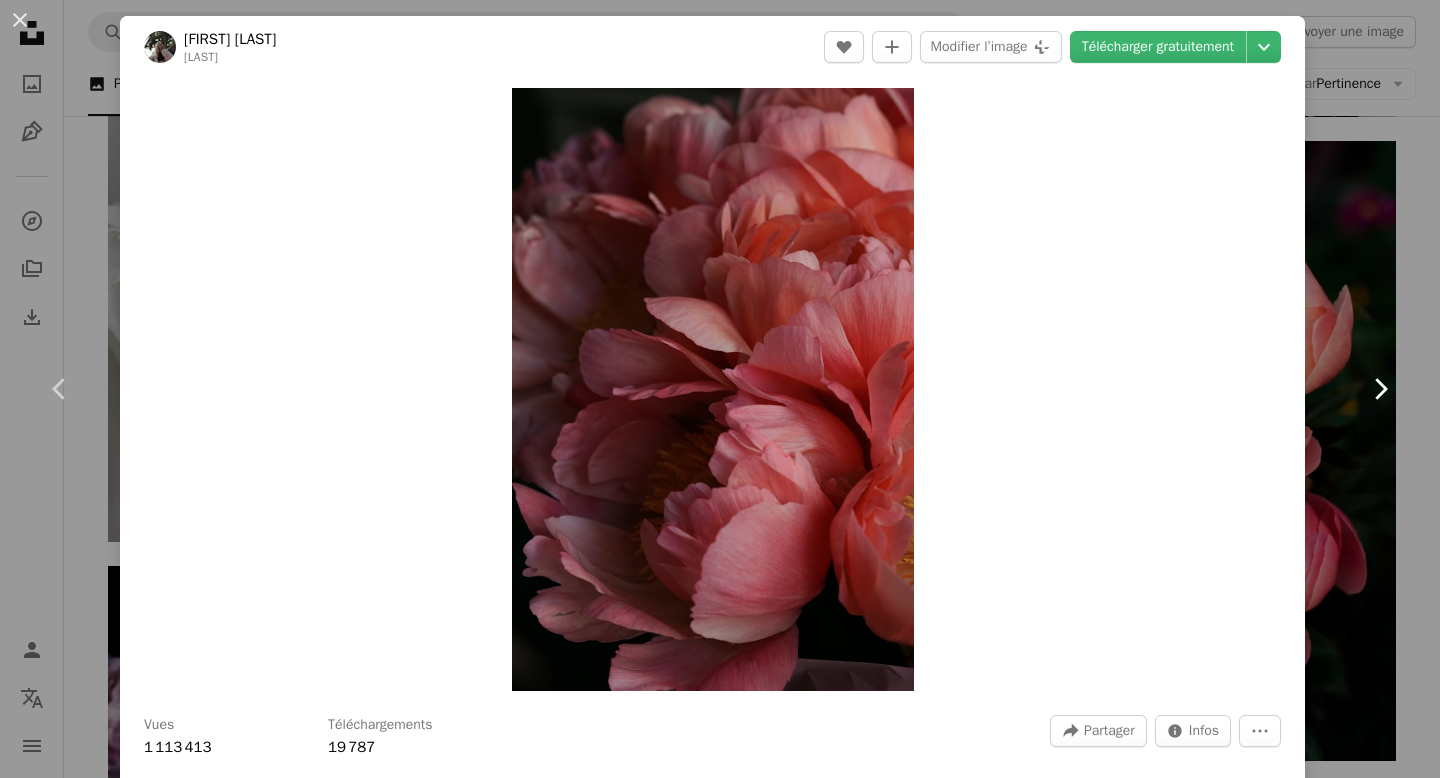 click 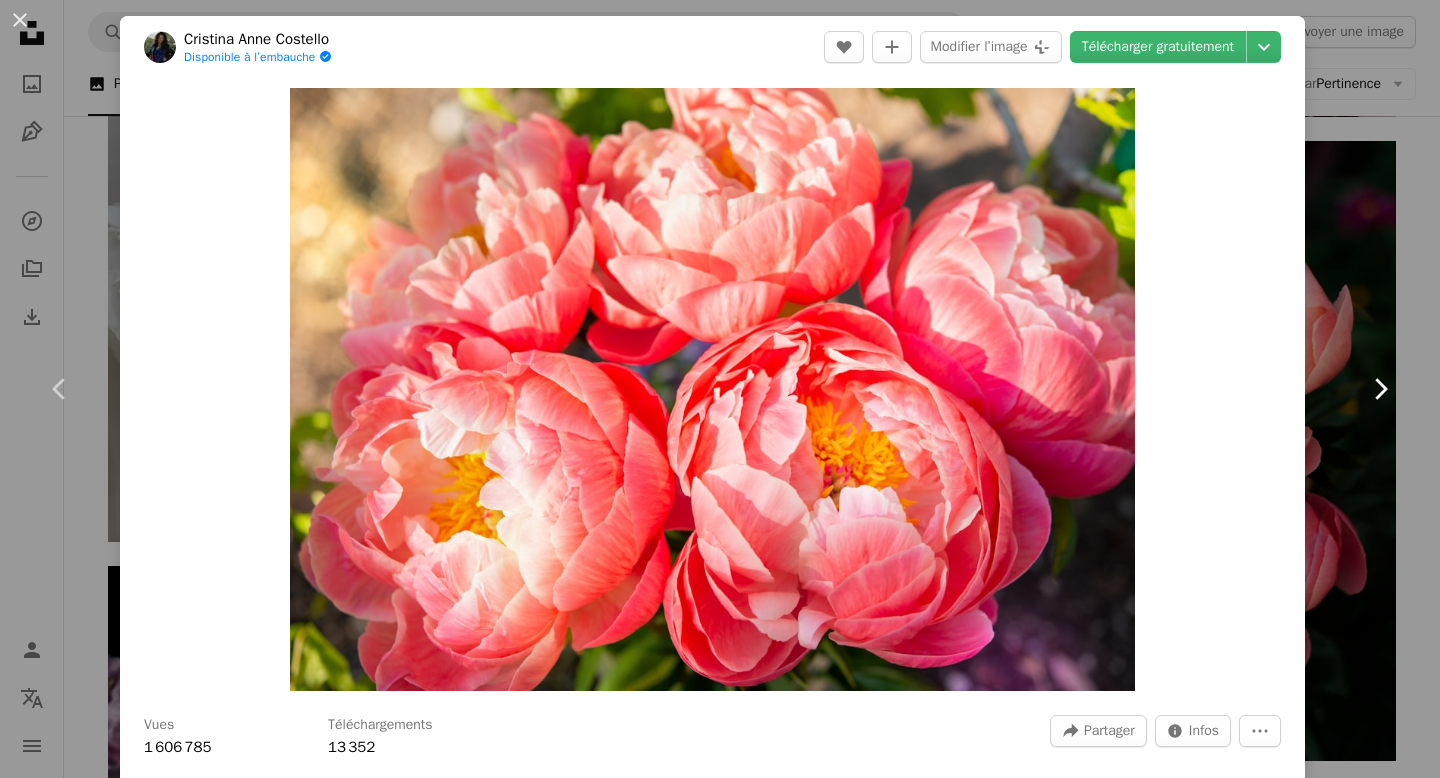 click on "Chevron right" 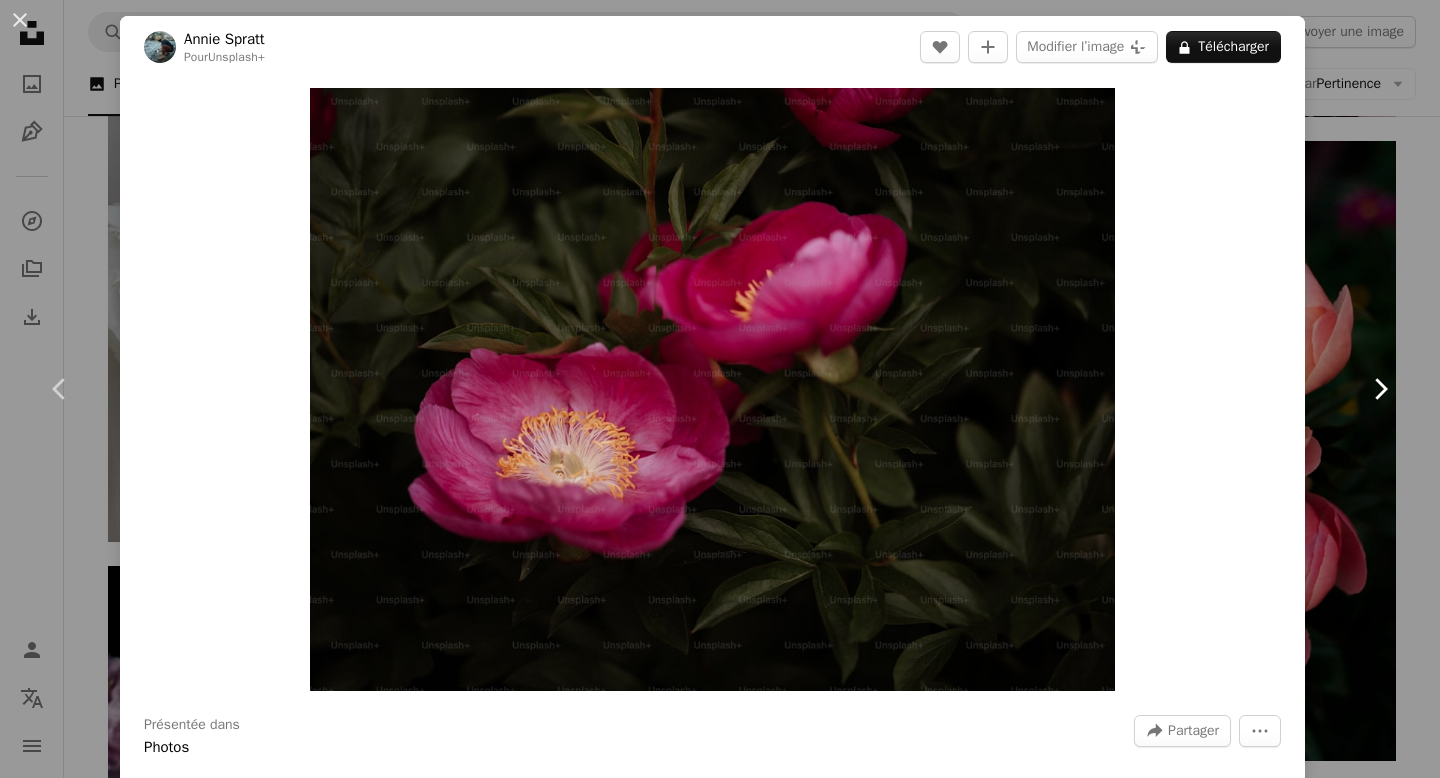 click on "Chevron right" 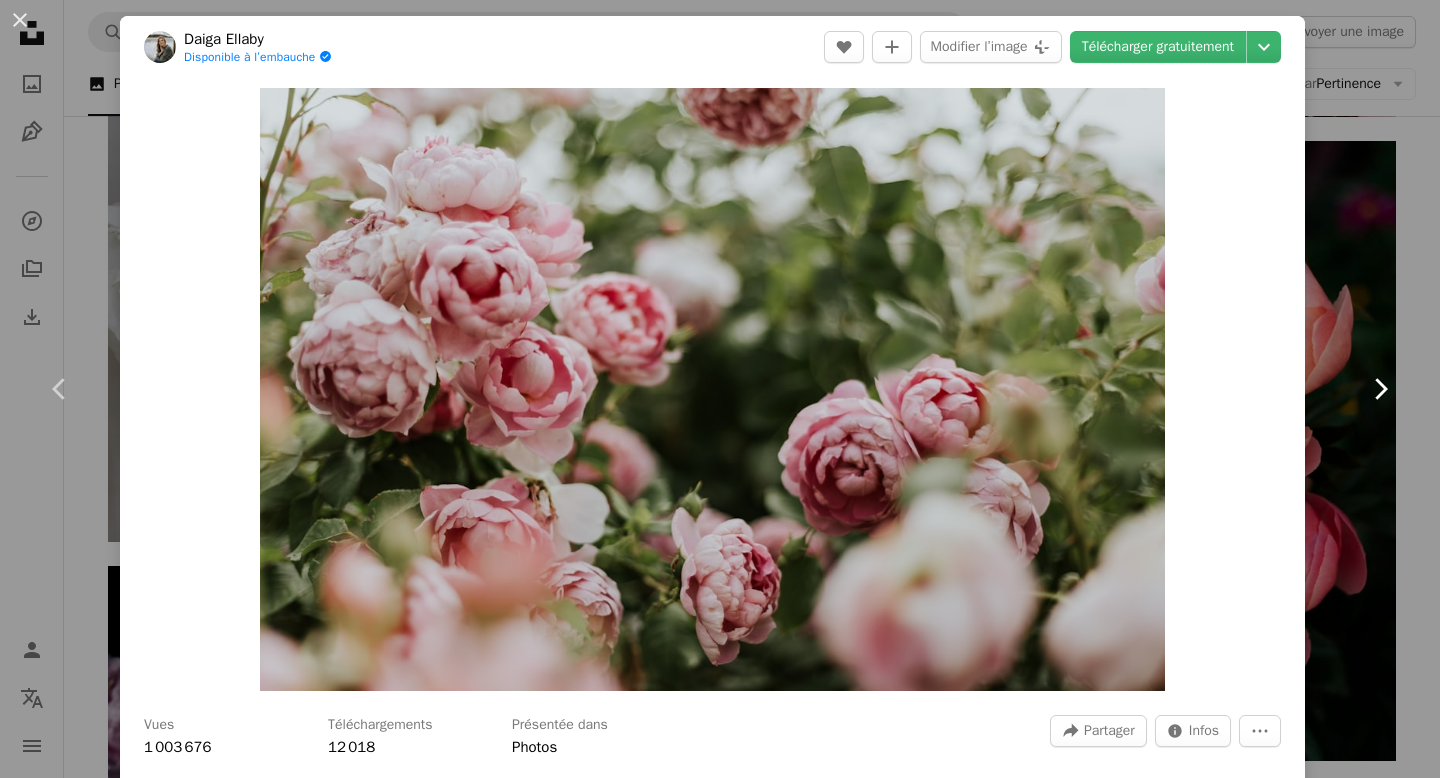 click 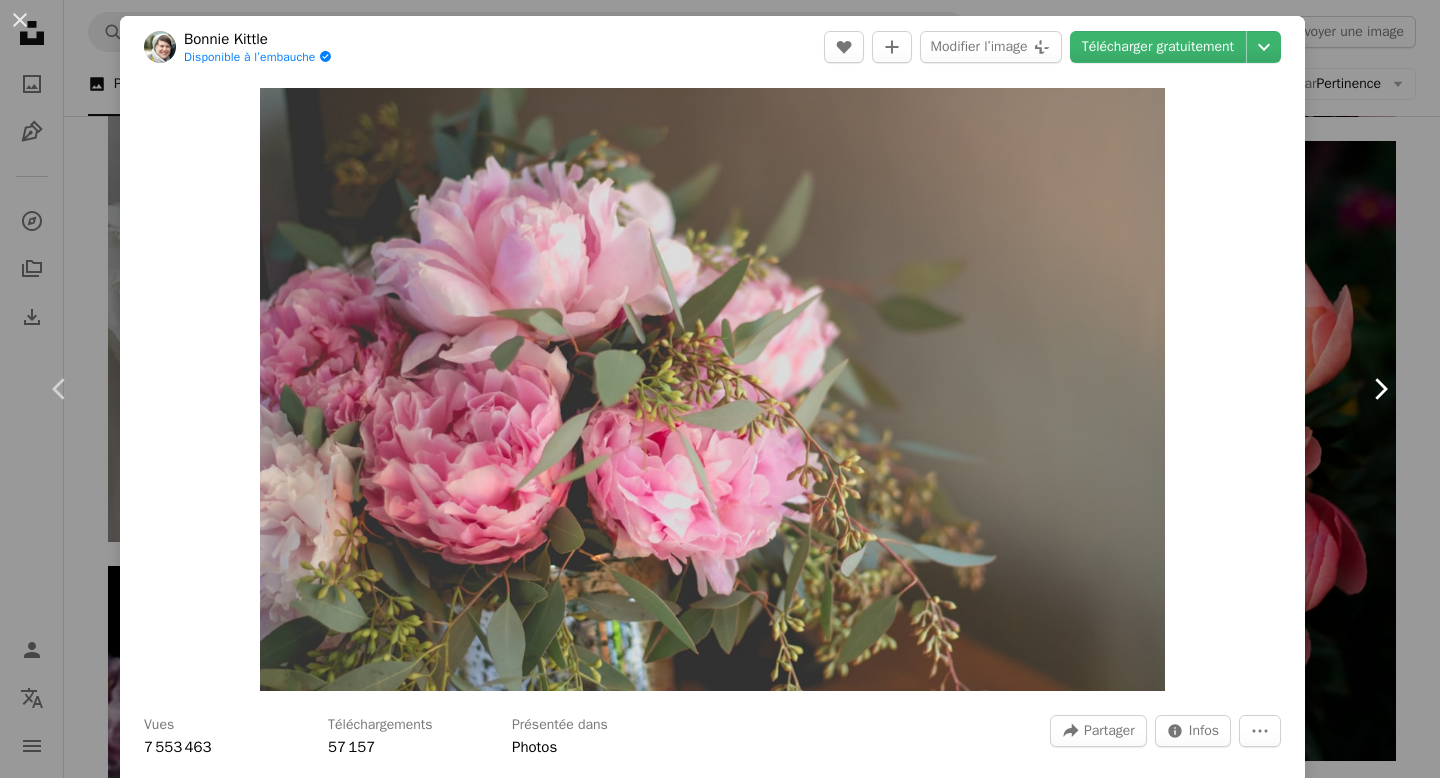 click 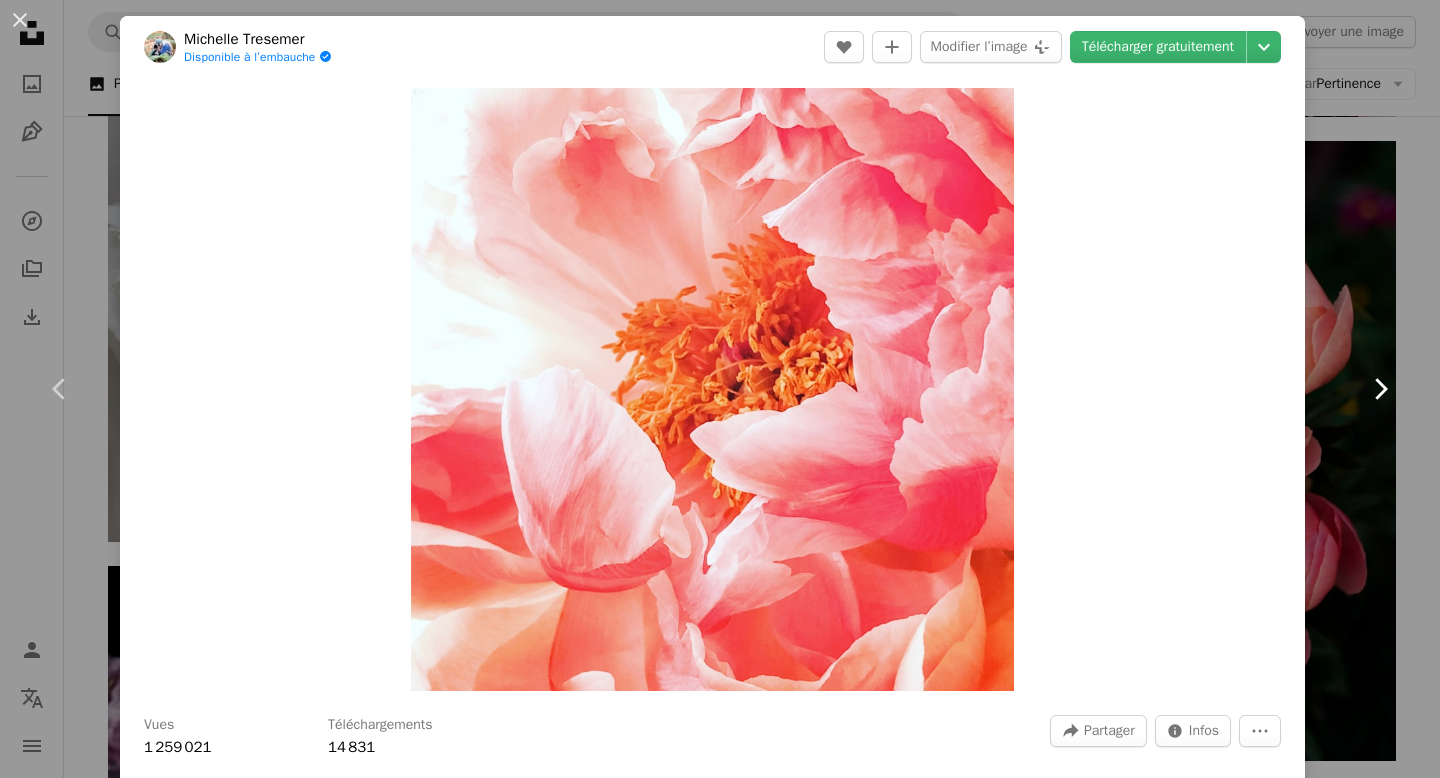 click 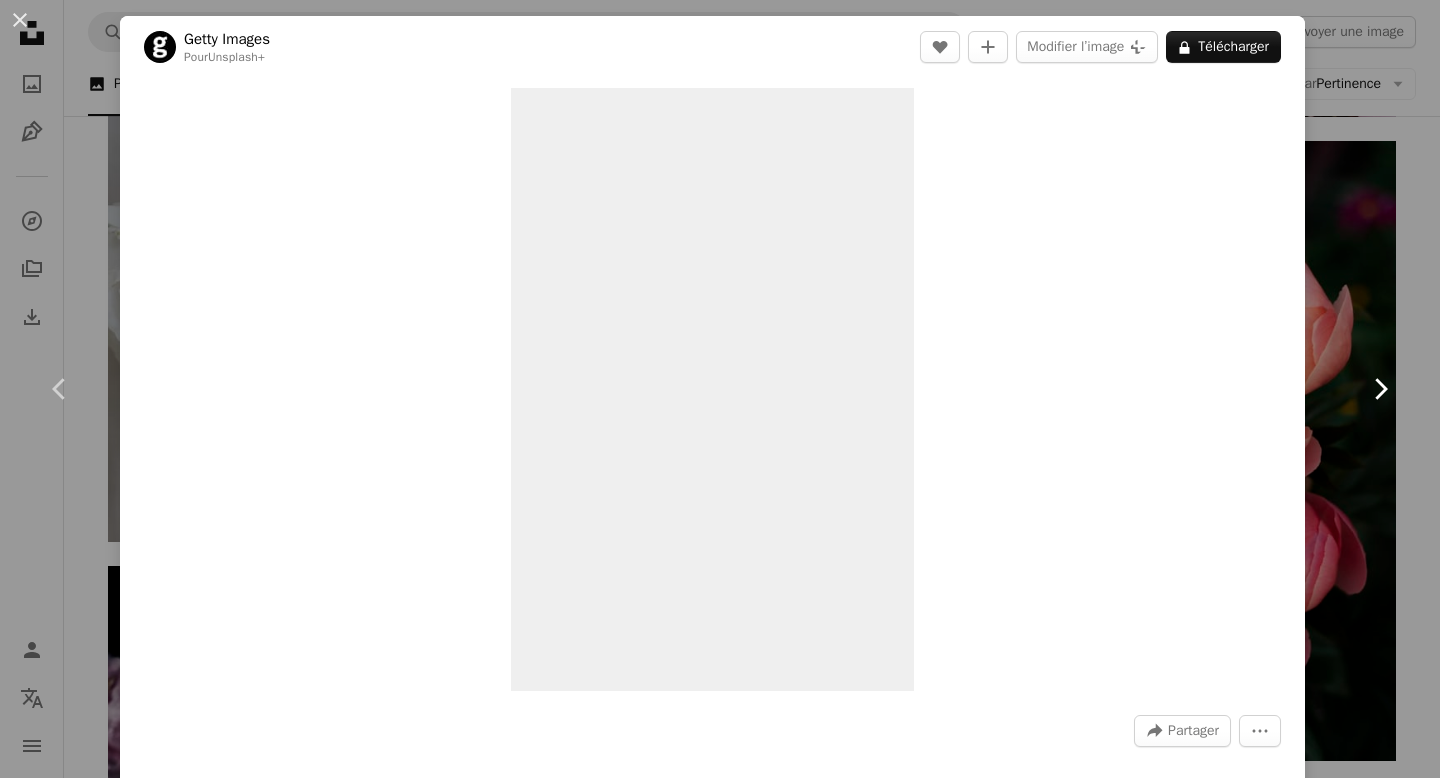 click 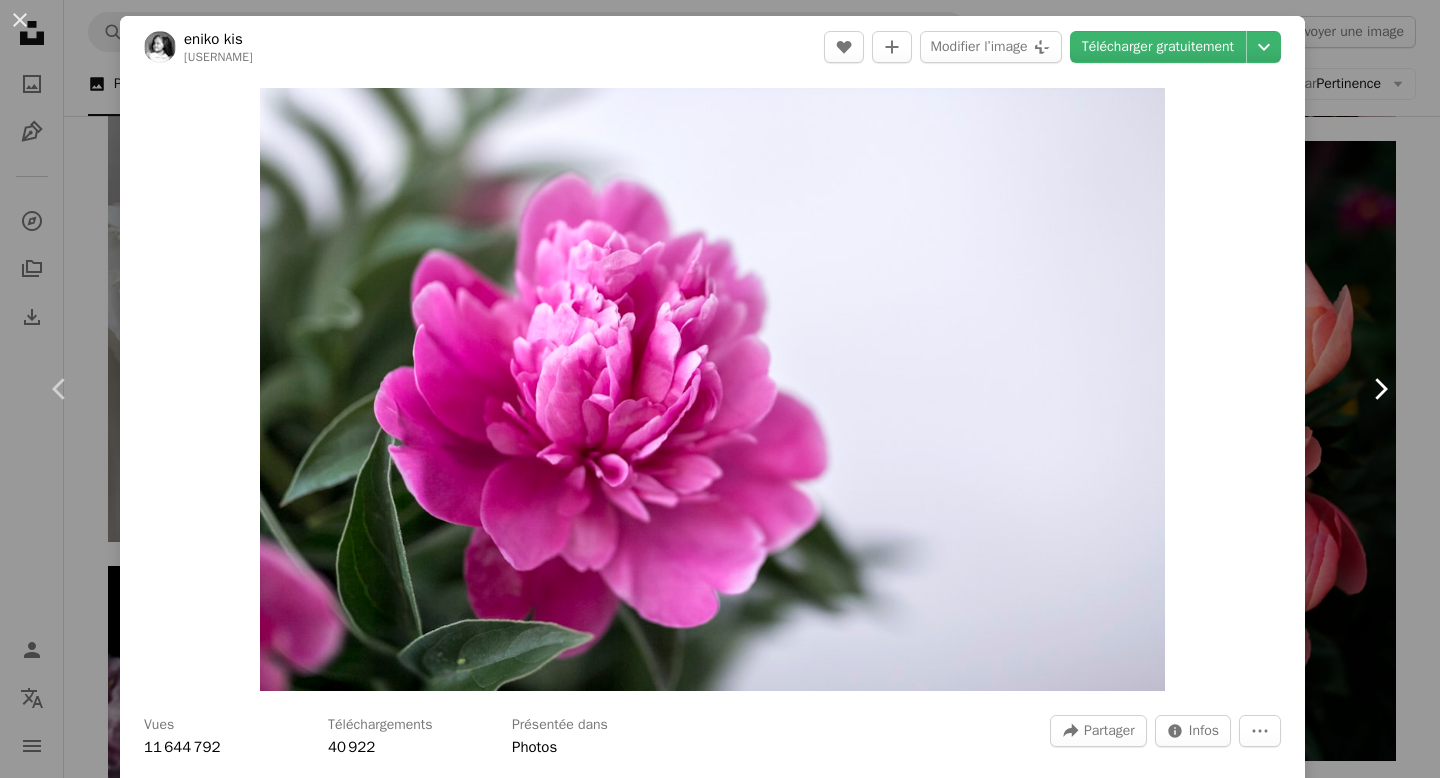 click 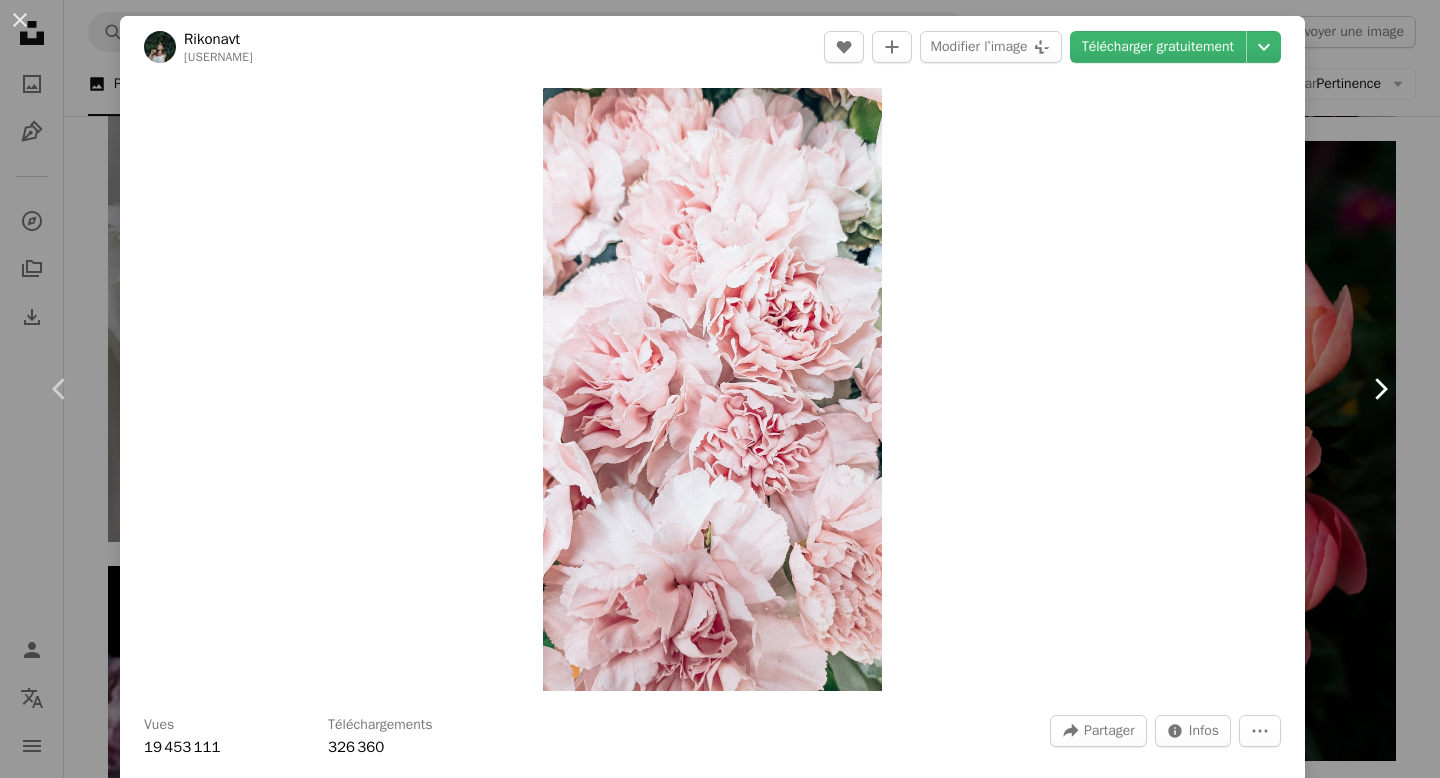 click 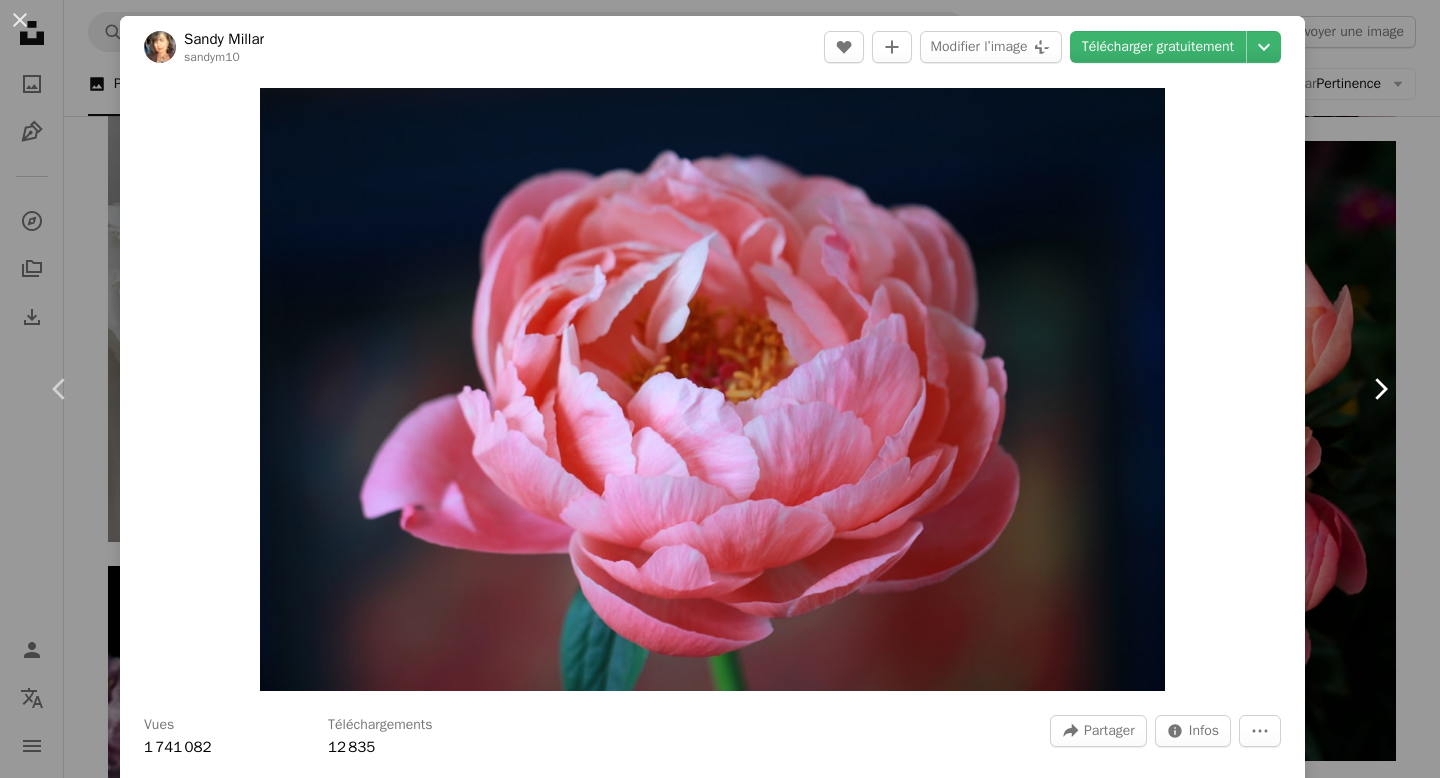 click 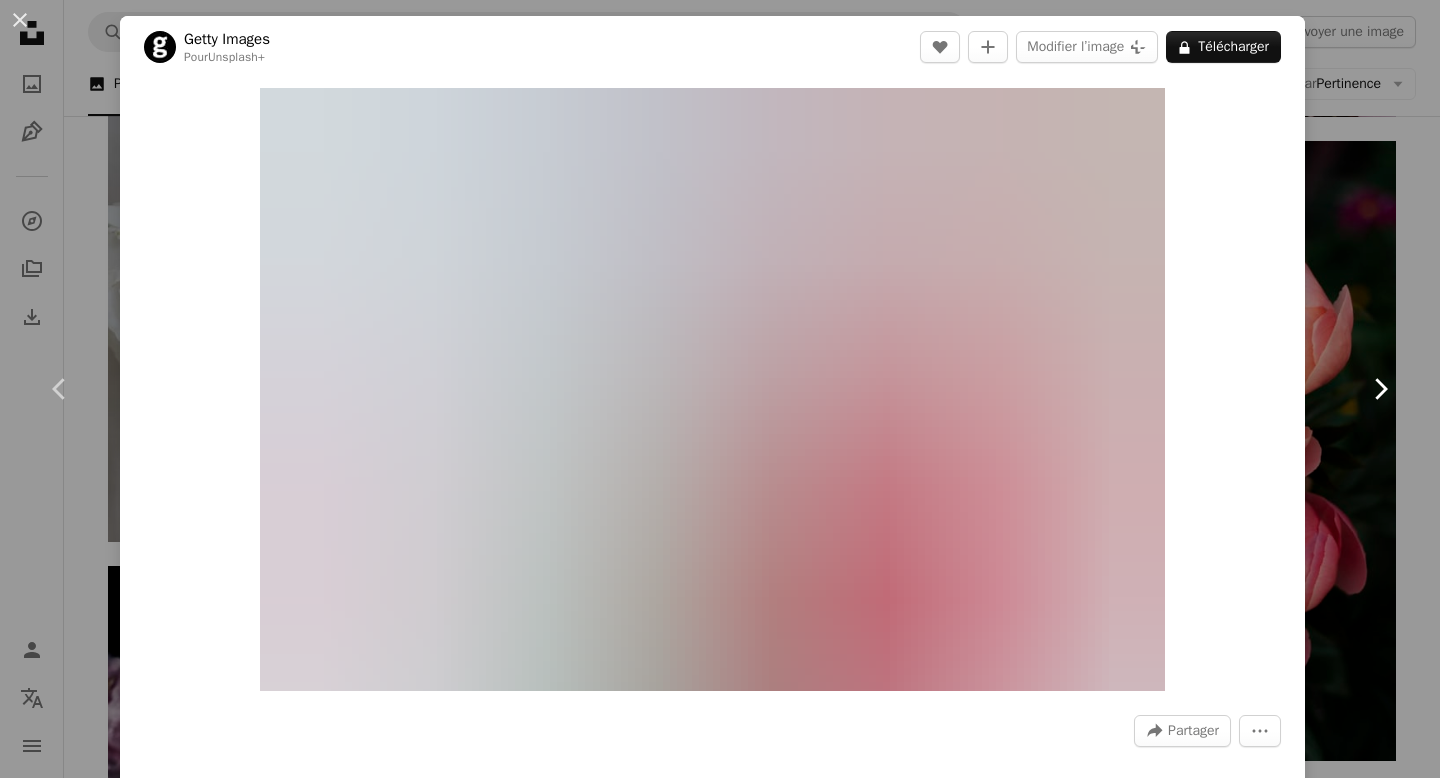click 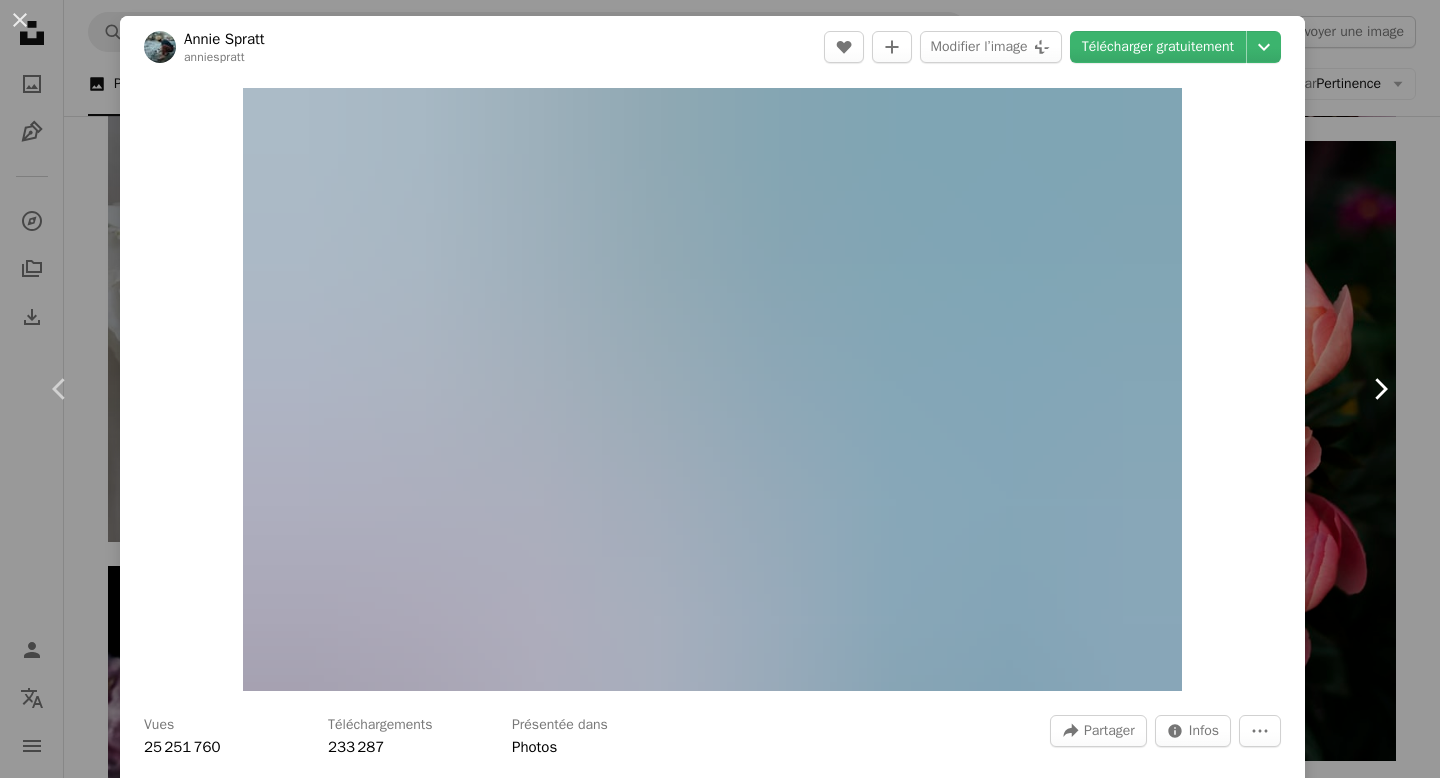 click 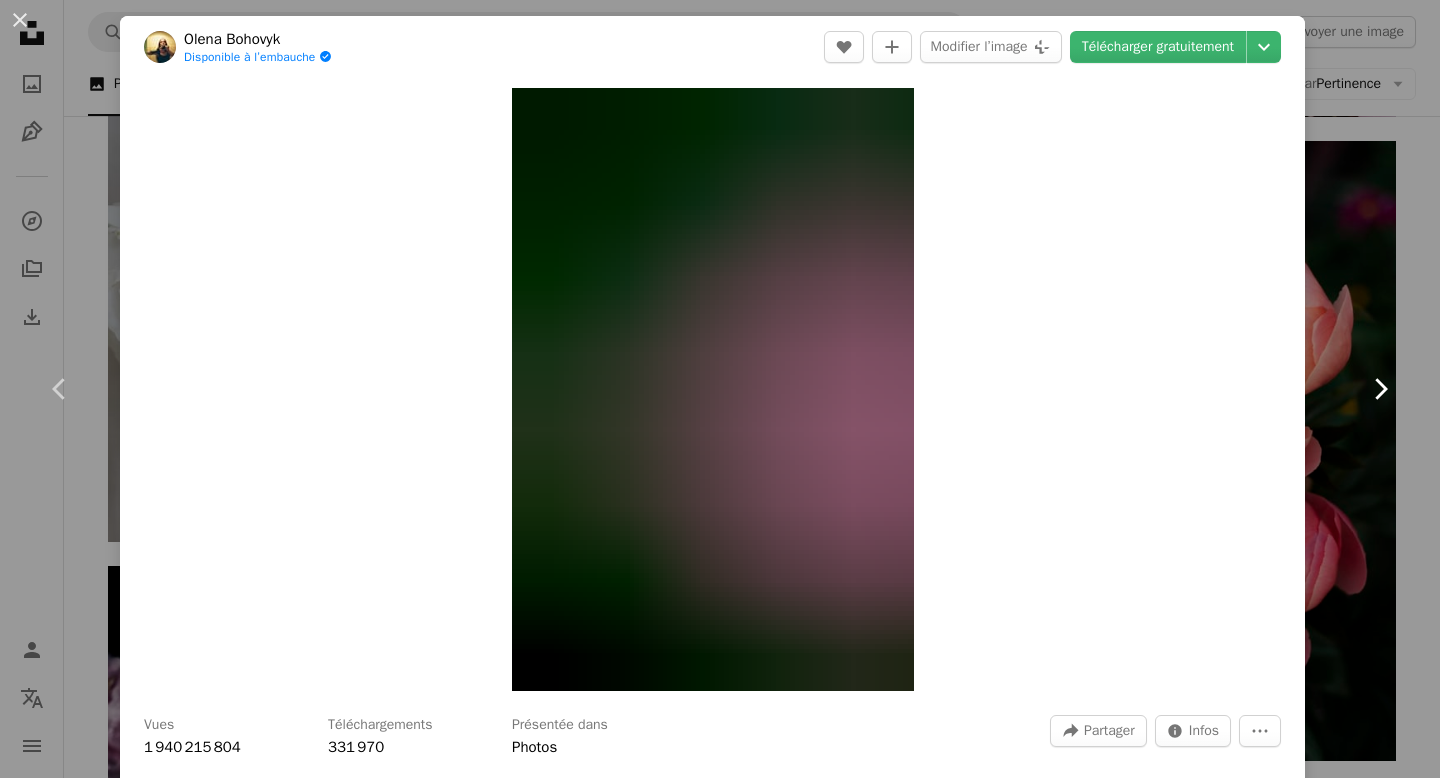 click 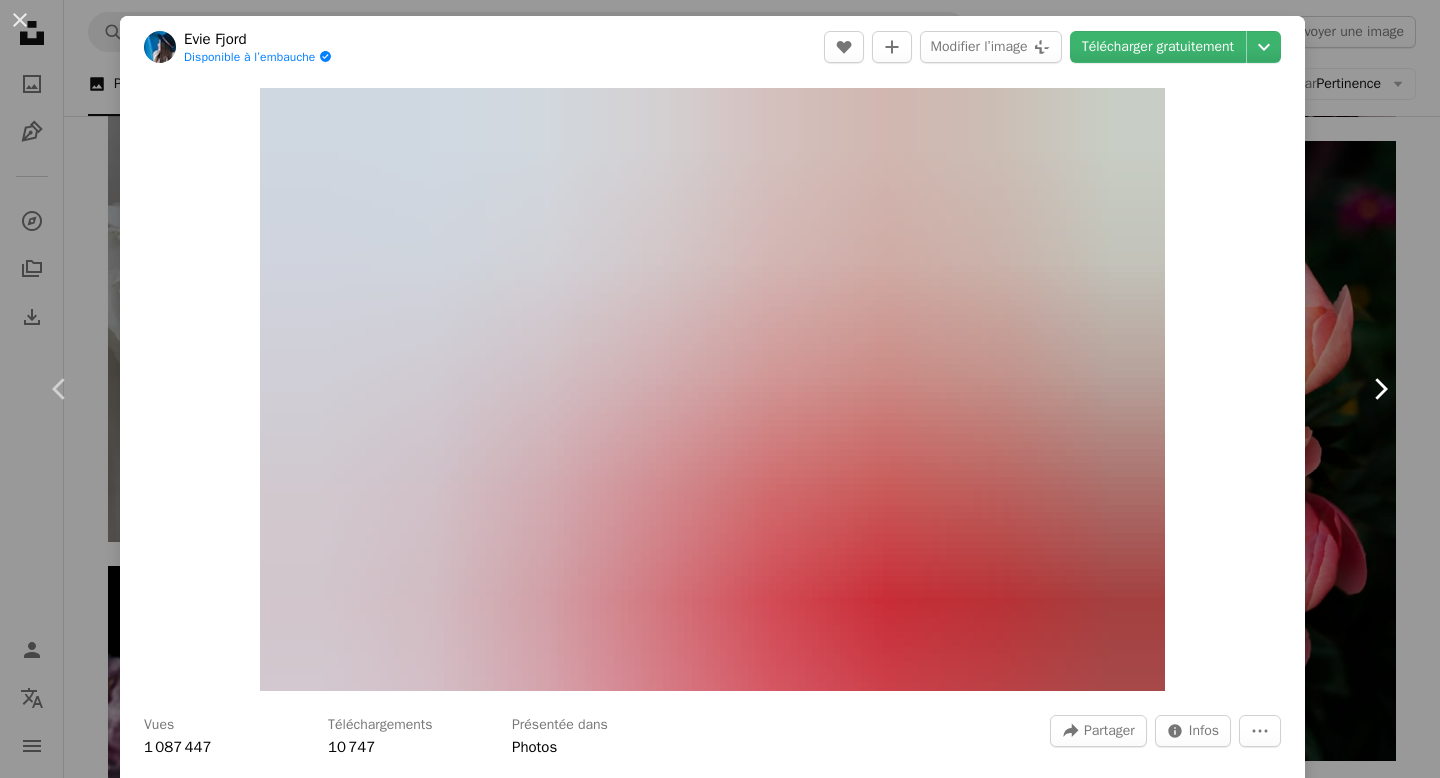 click 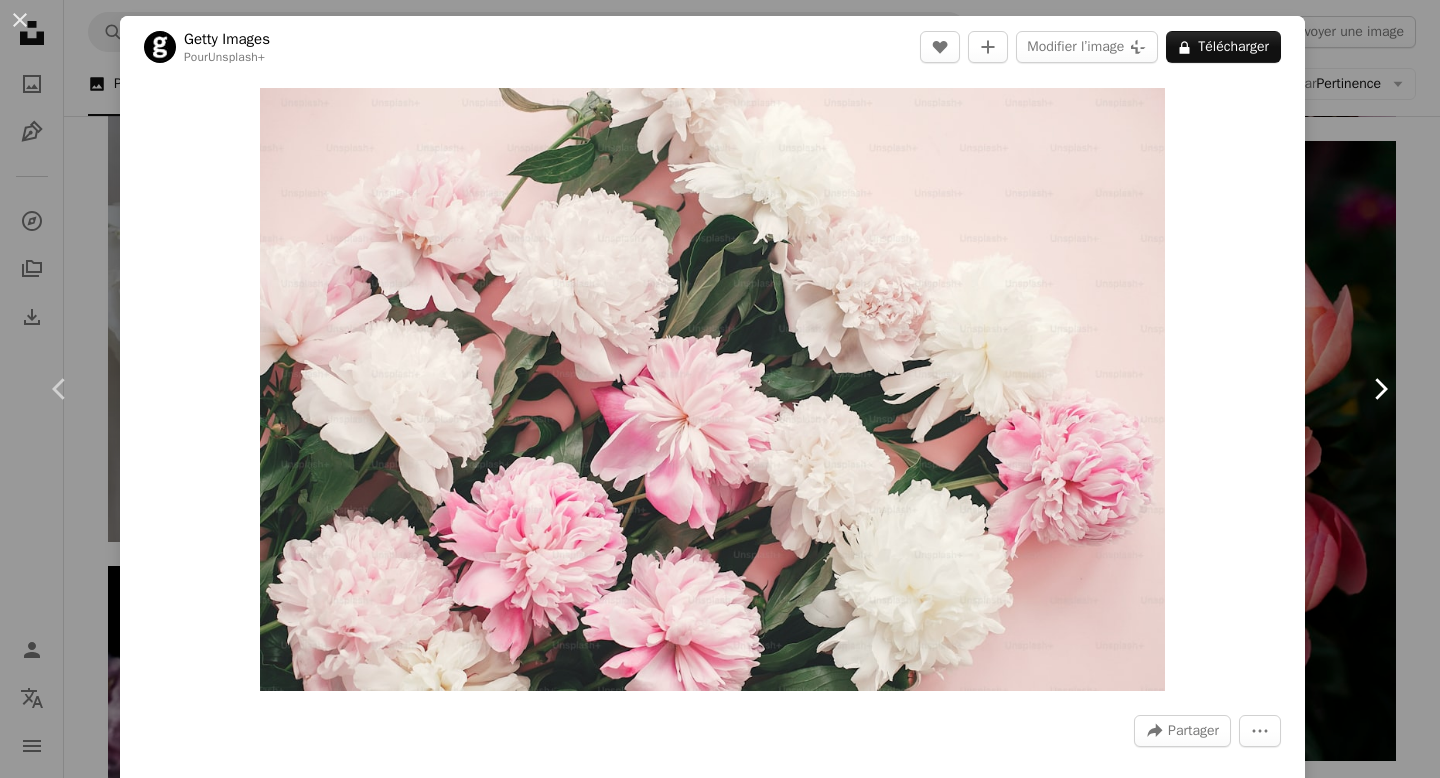 click 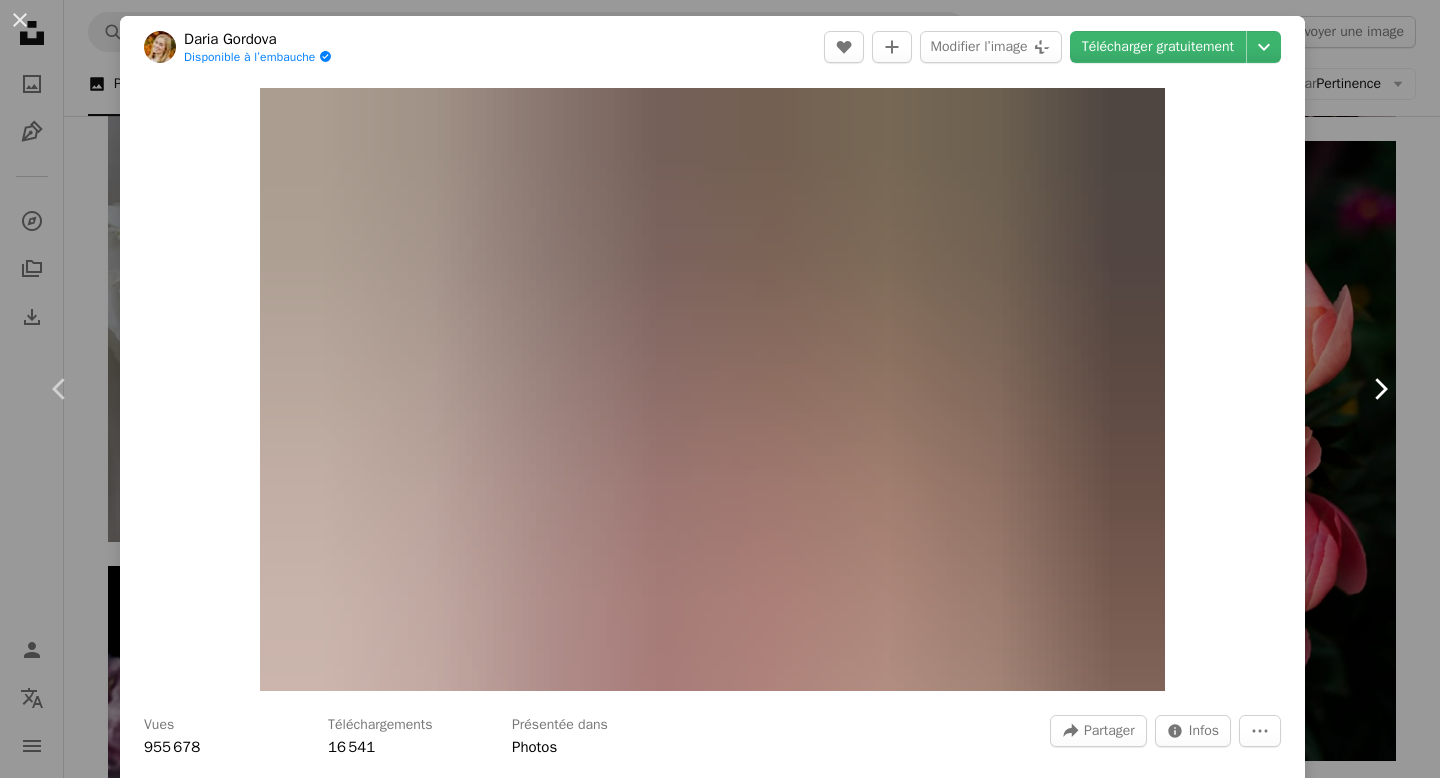 click 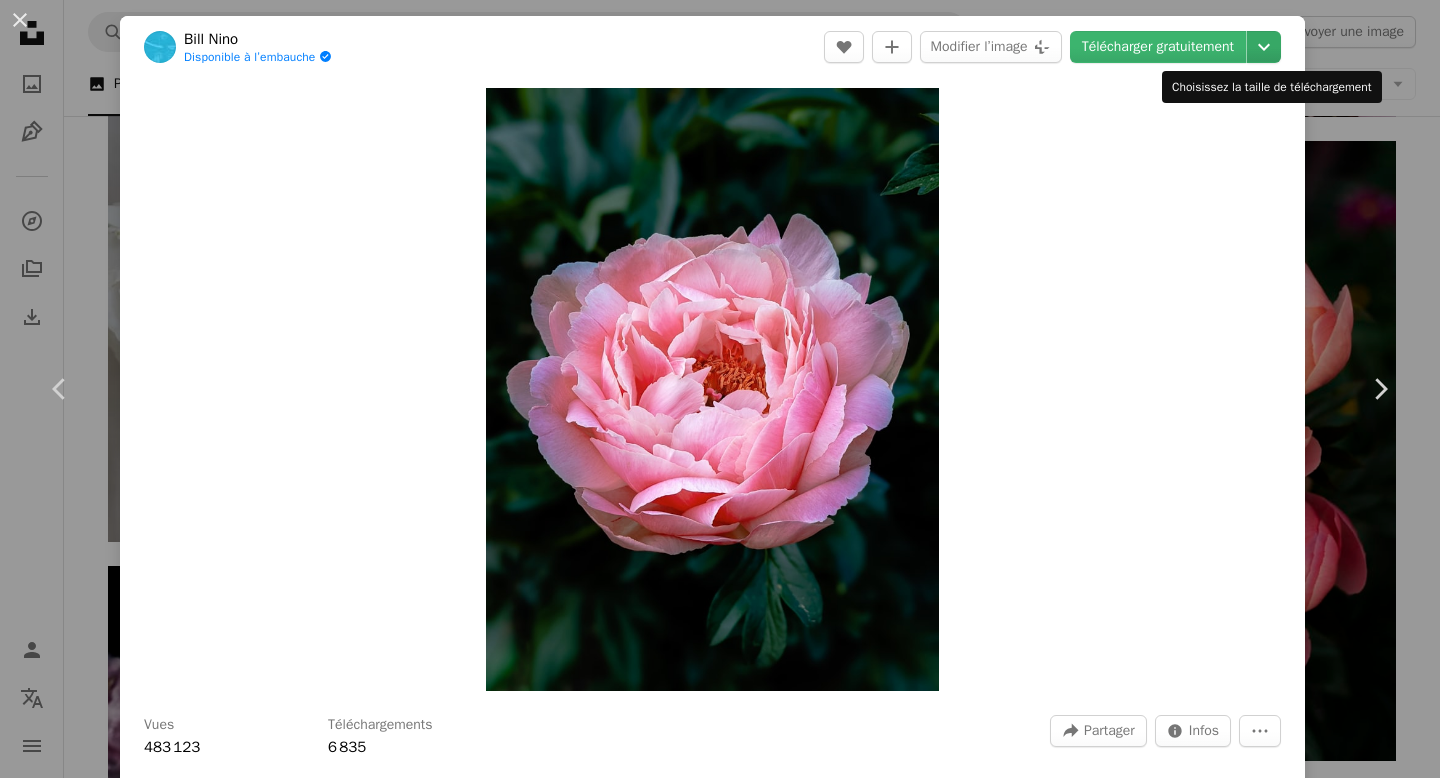 click on "Chevron down" 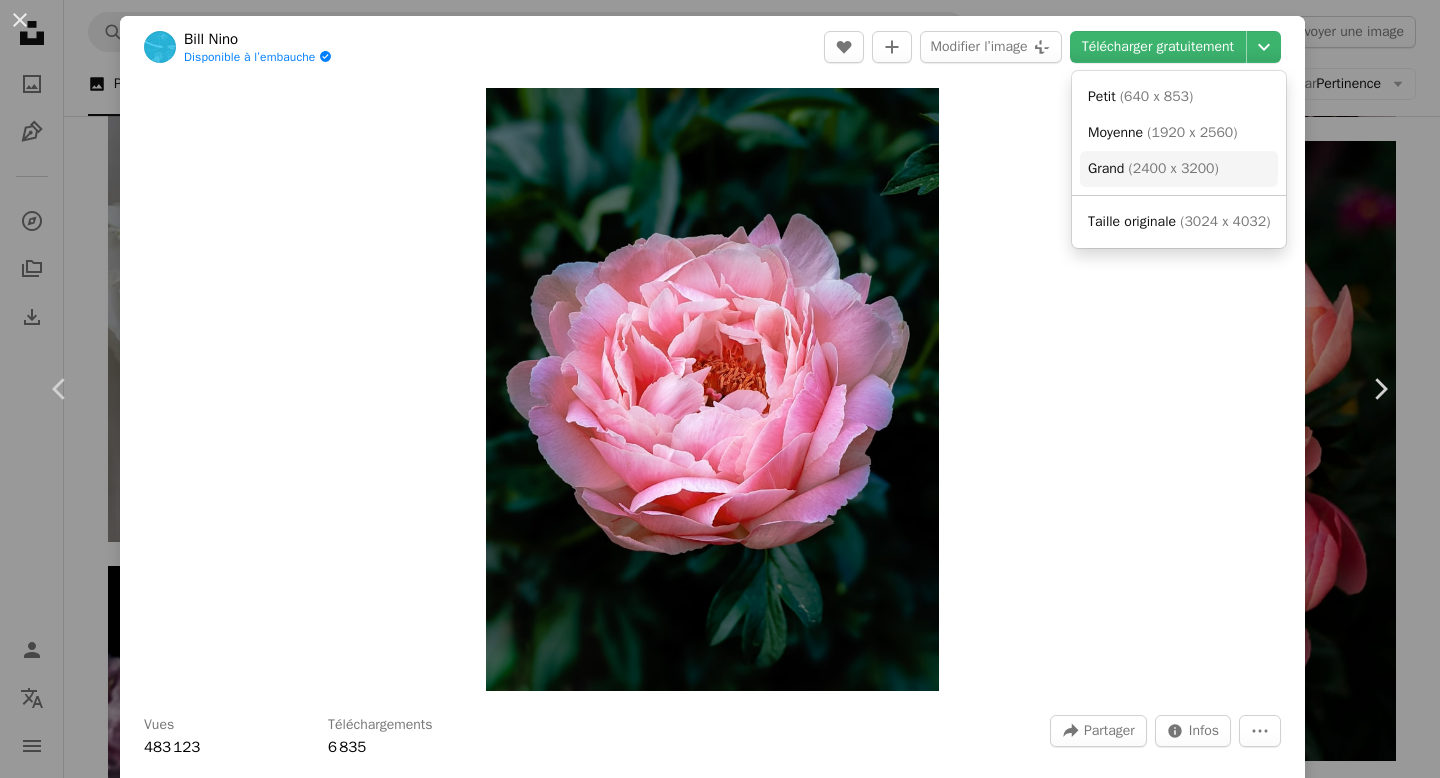 click on "( 2400 x 3200 )" at bounding box center [1174, 168] 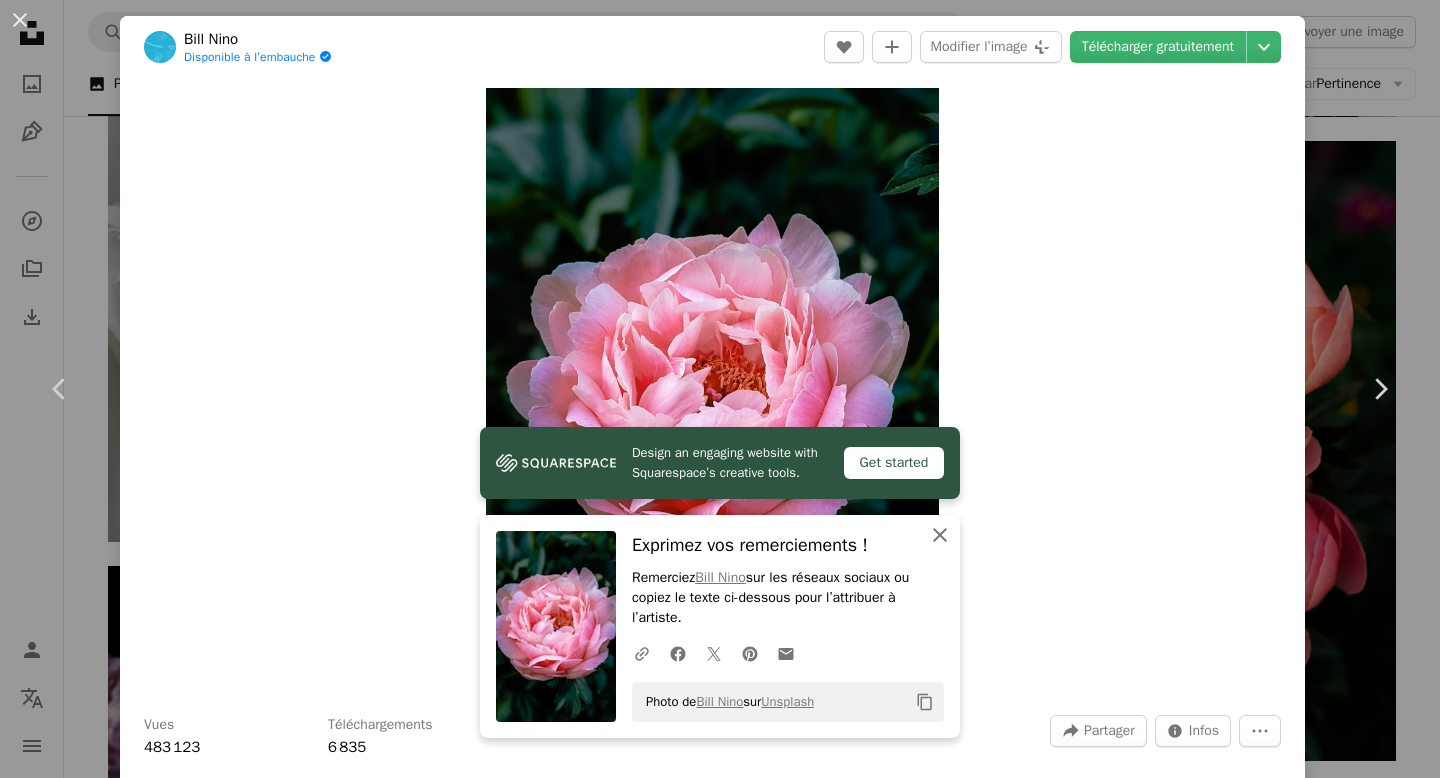 click on "An X shape" 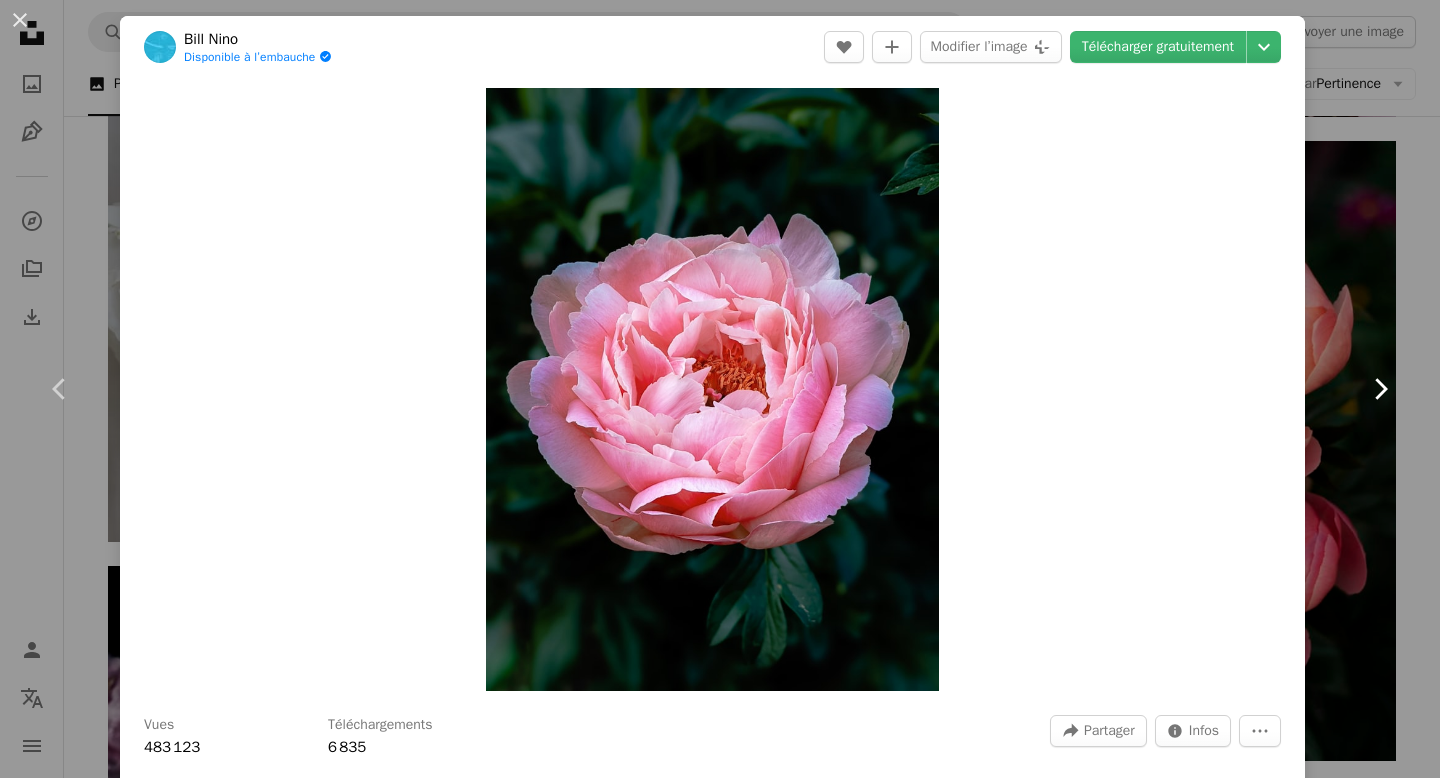 click on "Chevron right" 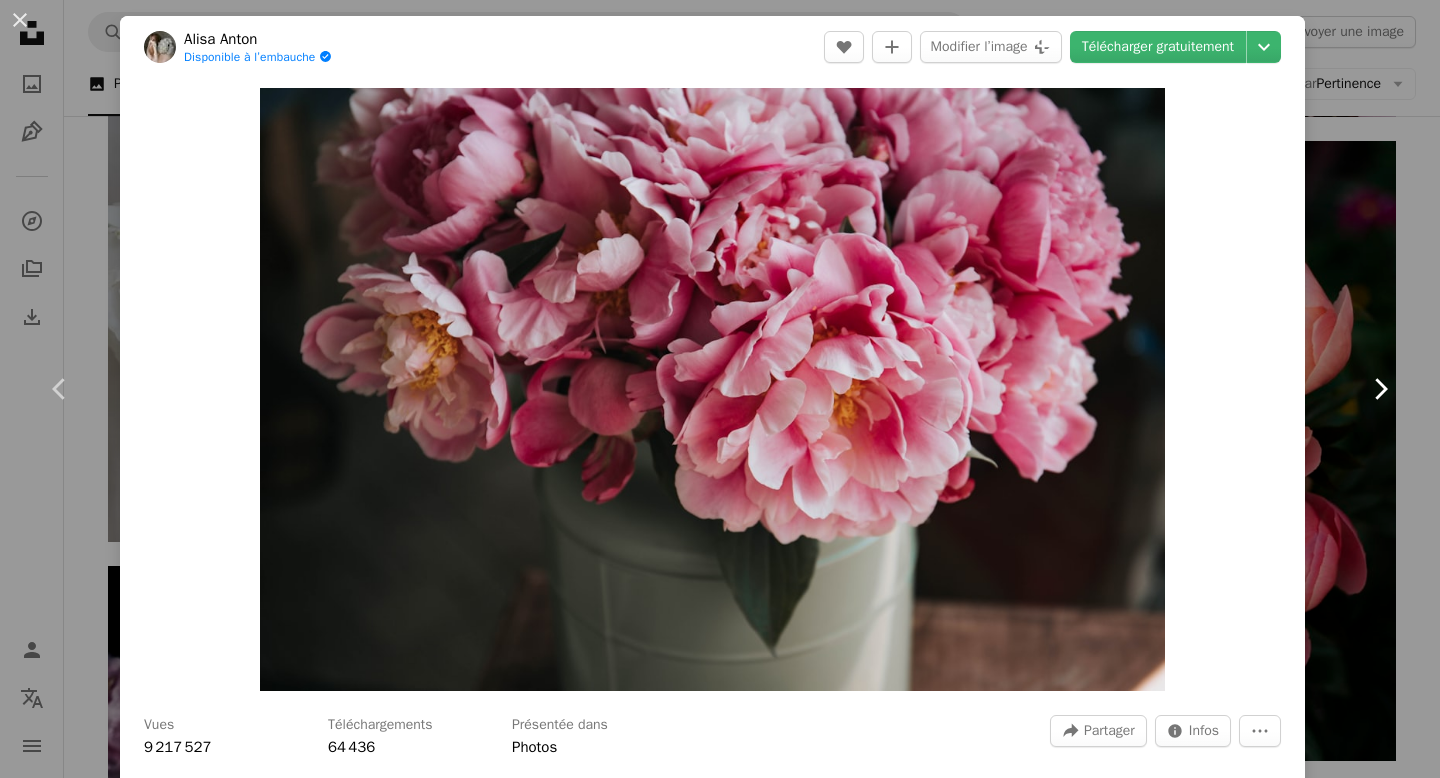 click on "Chevron right" 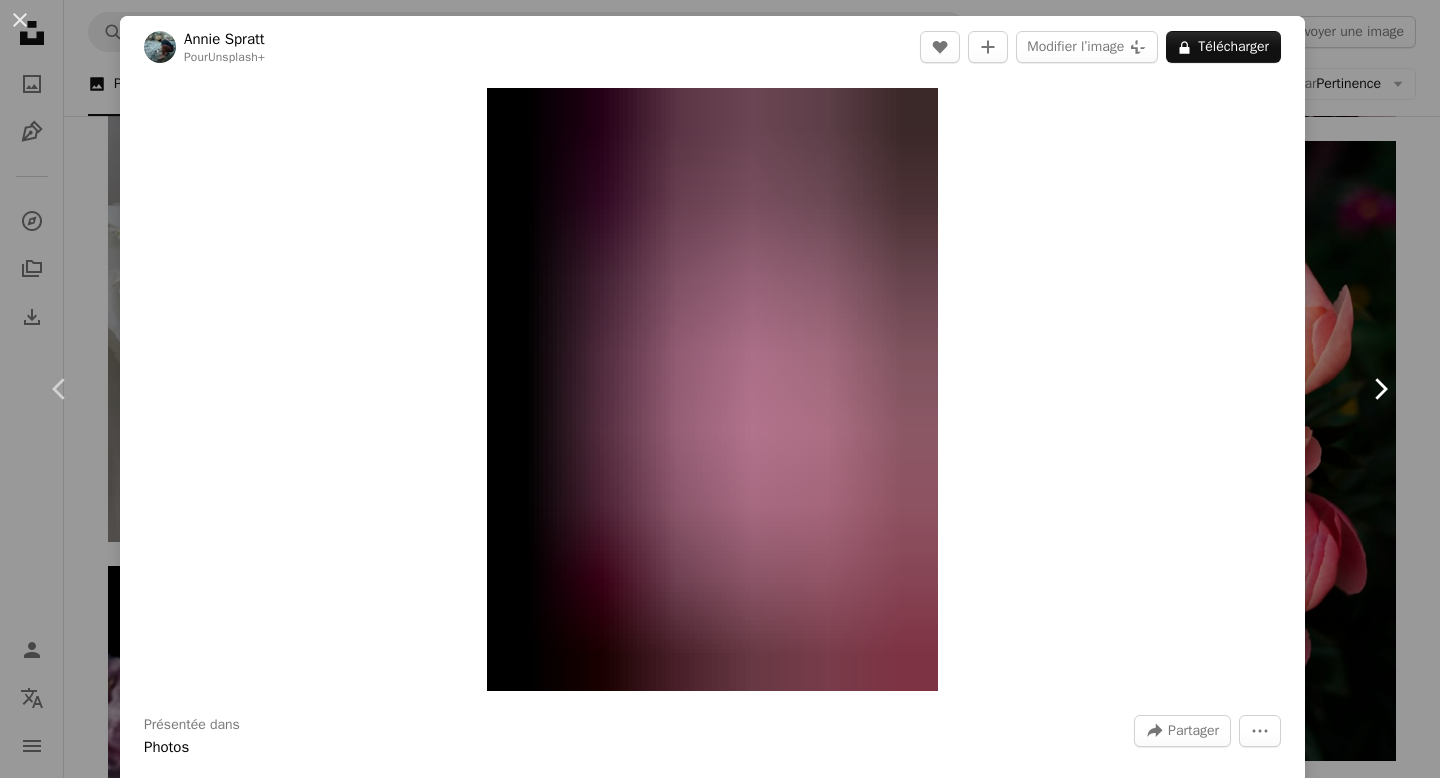 click on "Chevron right" 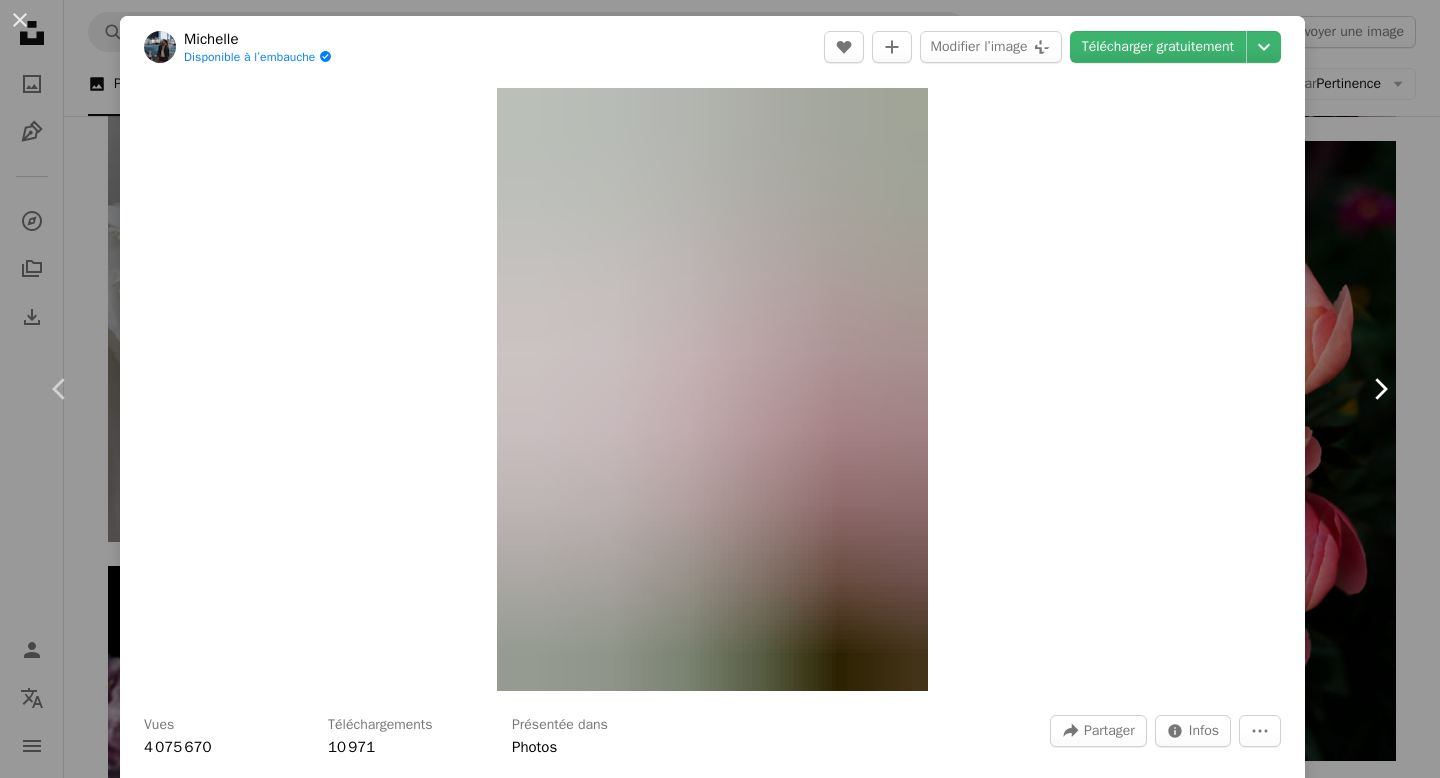 click on "Chevron right" 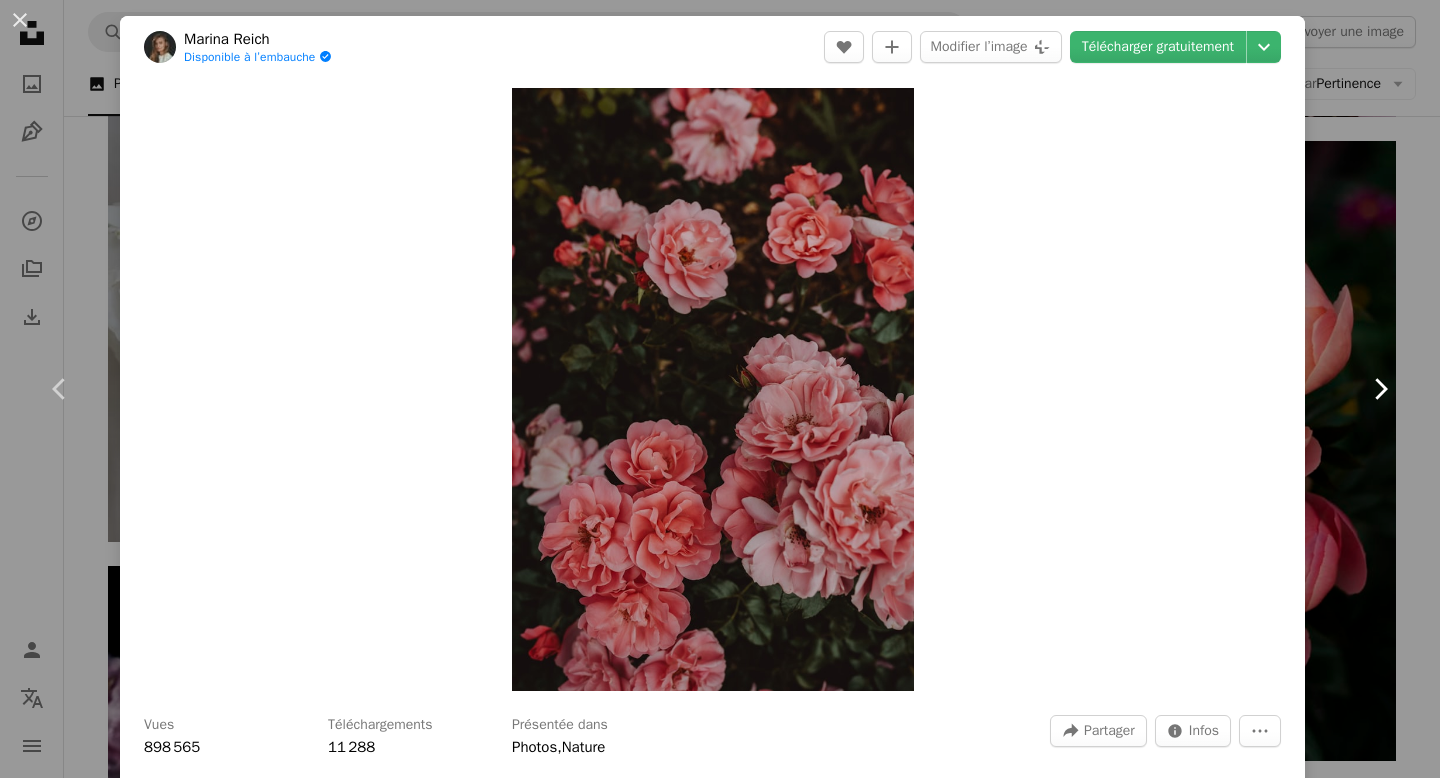 click on "Chevron right" 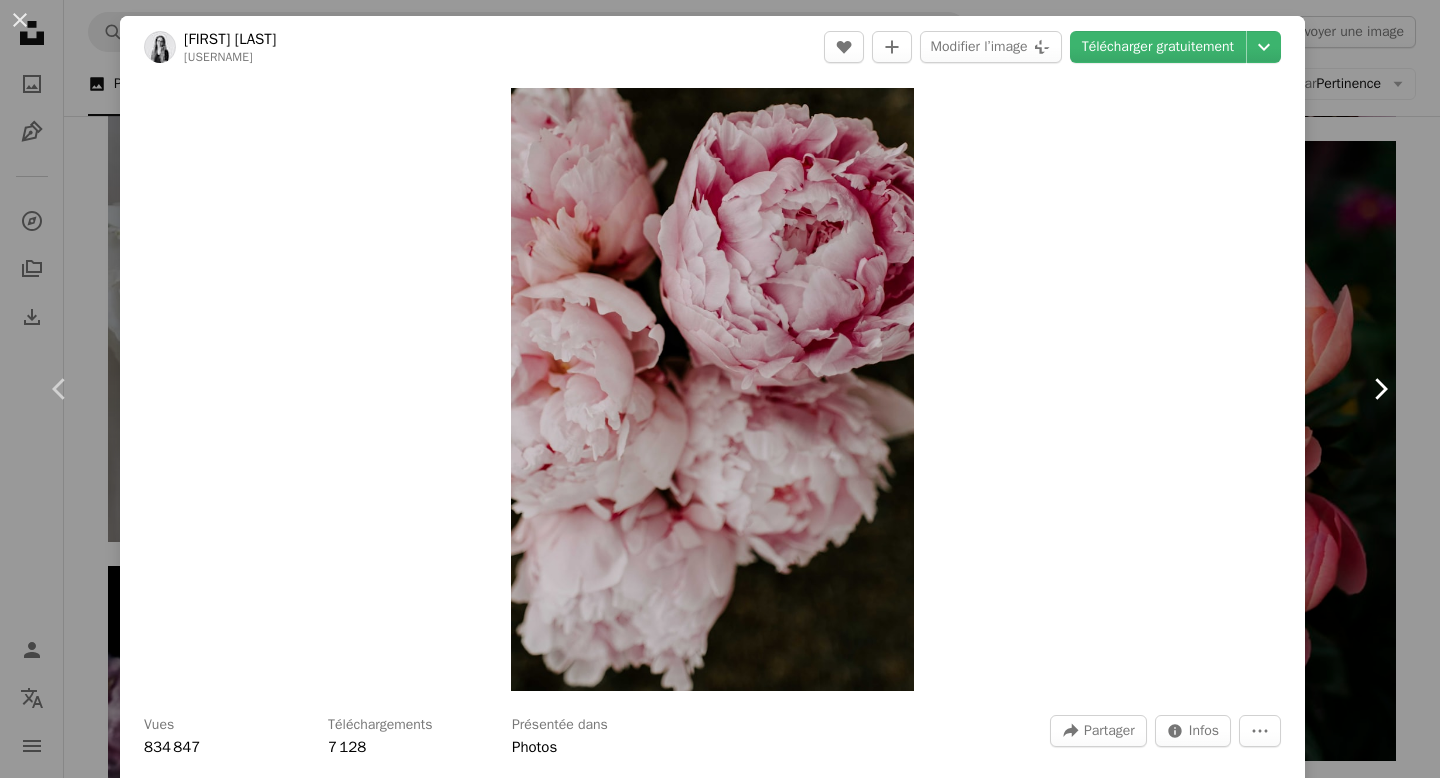 click on "Chevron right" 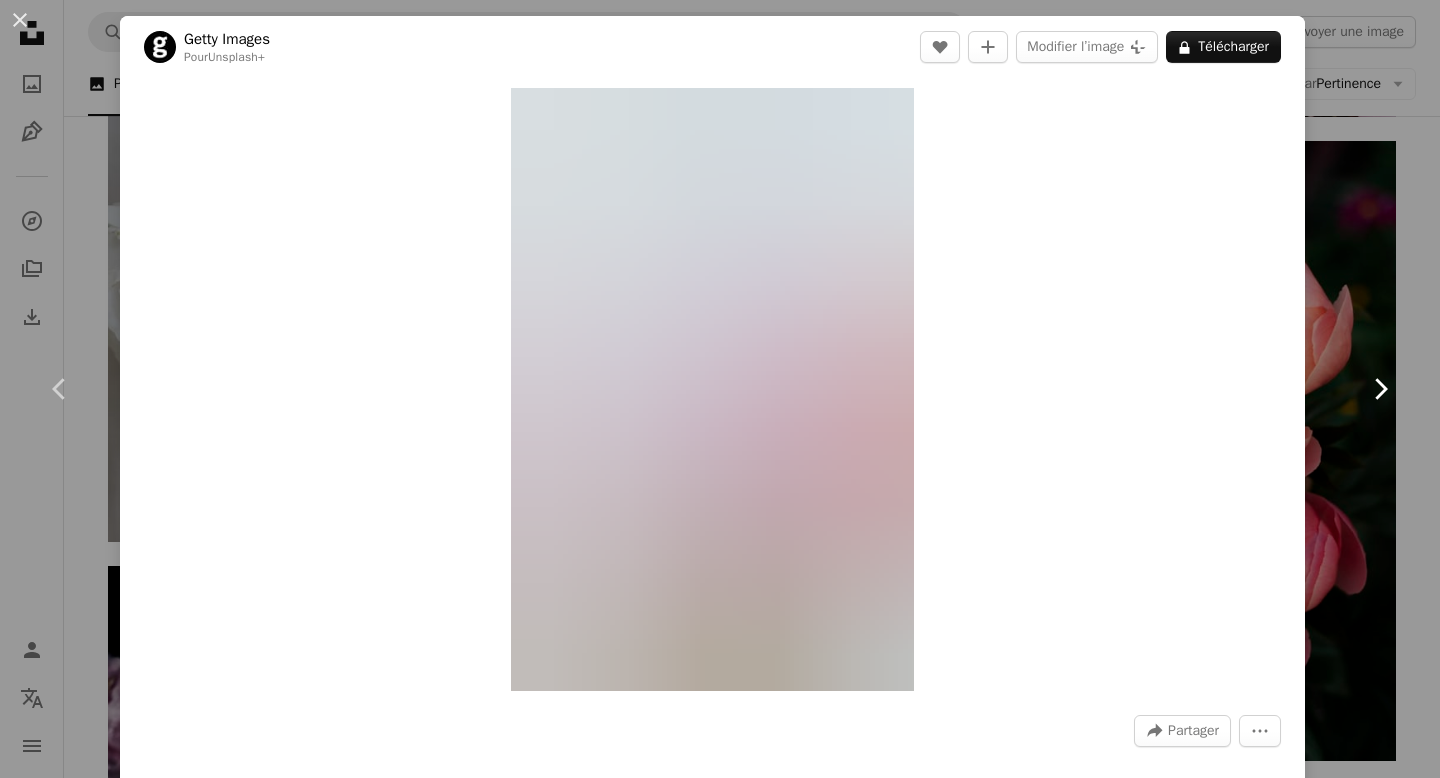 click on "Chevron right" 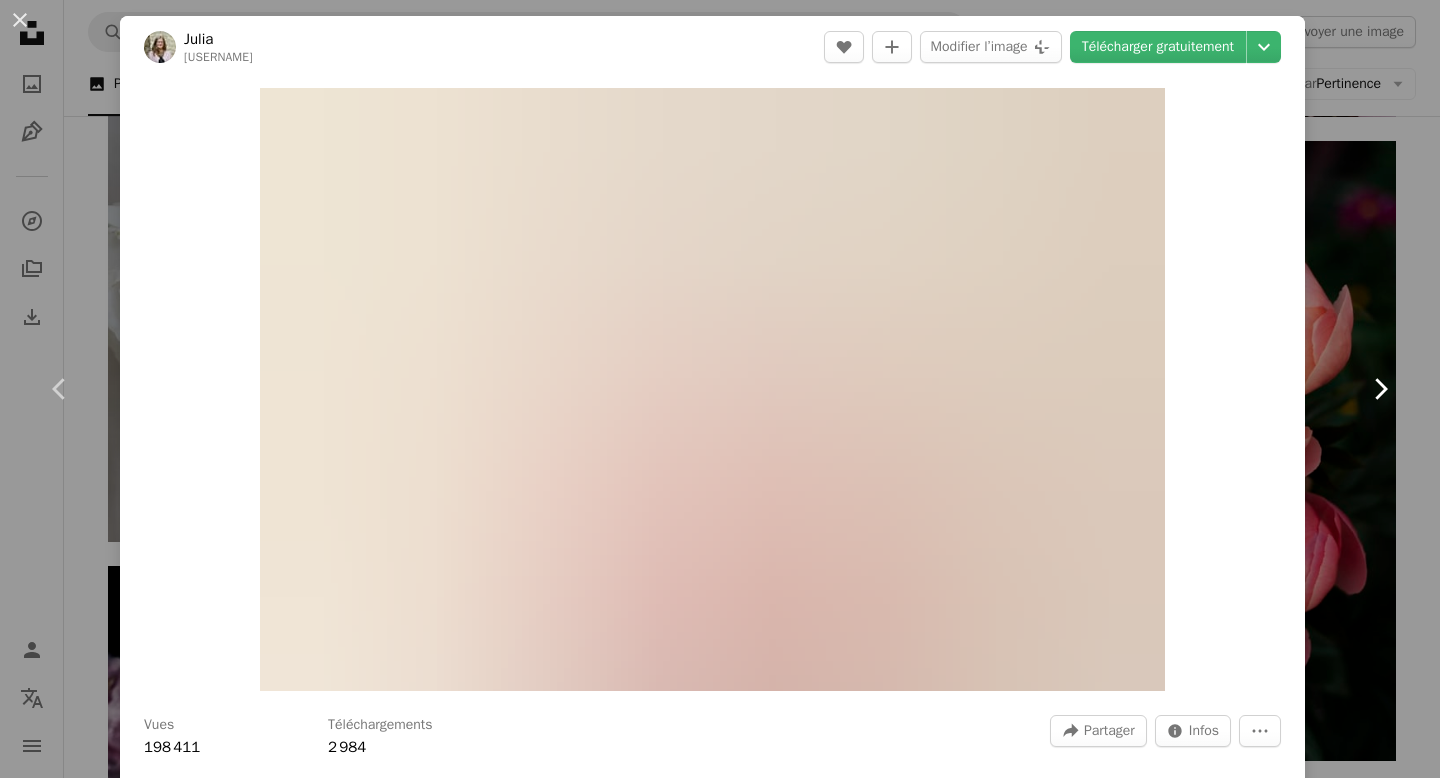 click on "Chevron right" 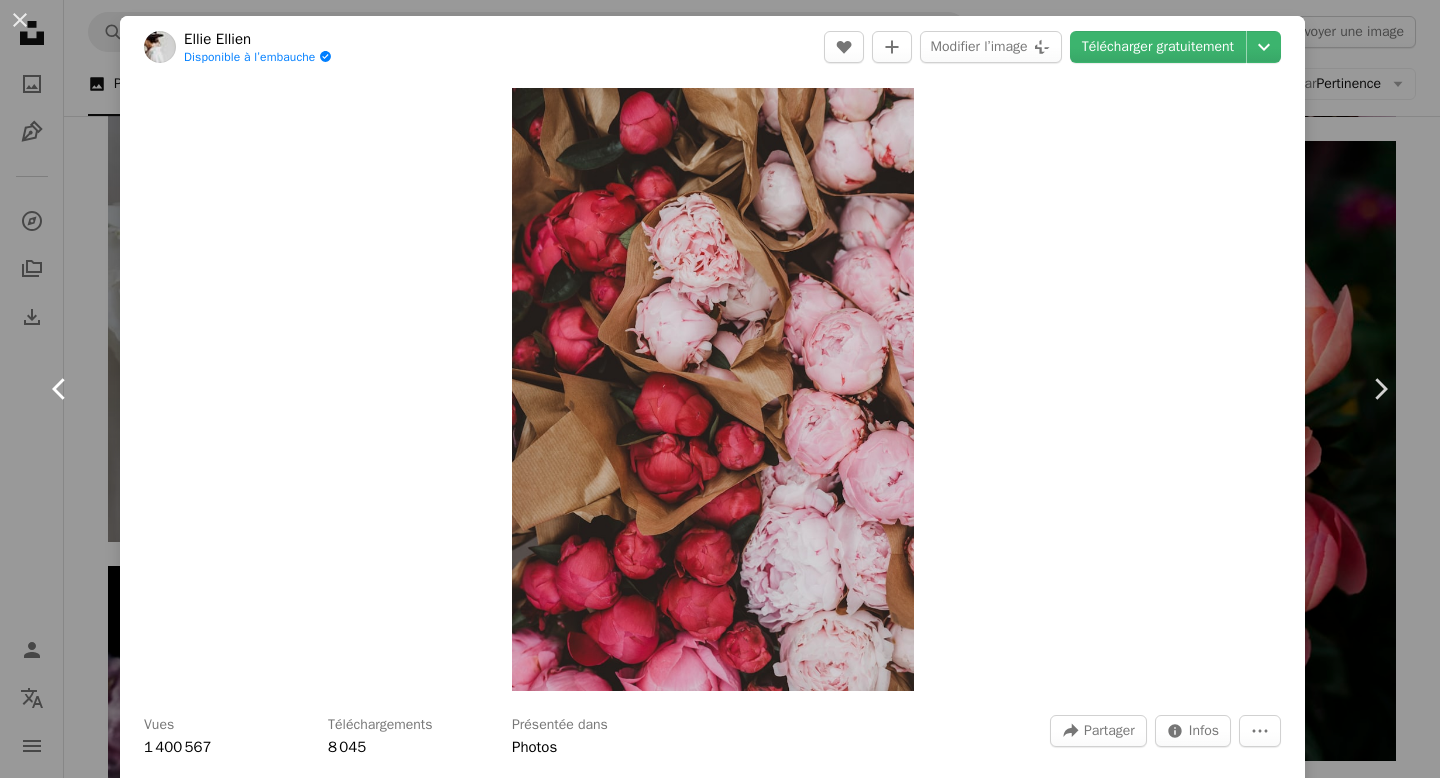 drag, startPoint x: 59, startPoint y: 382, endPoint x: 94, endPoint y: 404, distance: 41.340054 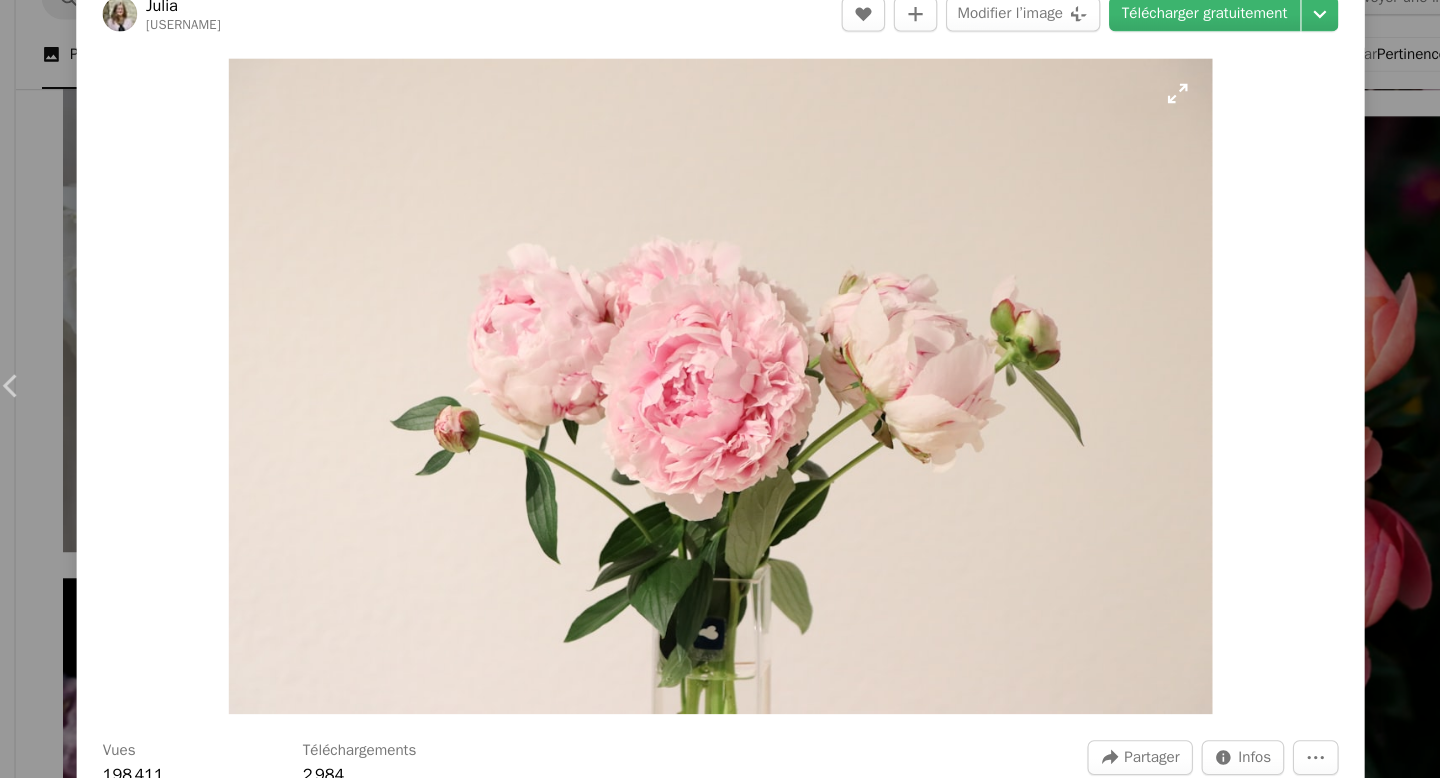 click at bounding box center (712, 389) 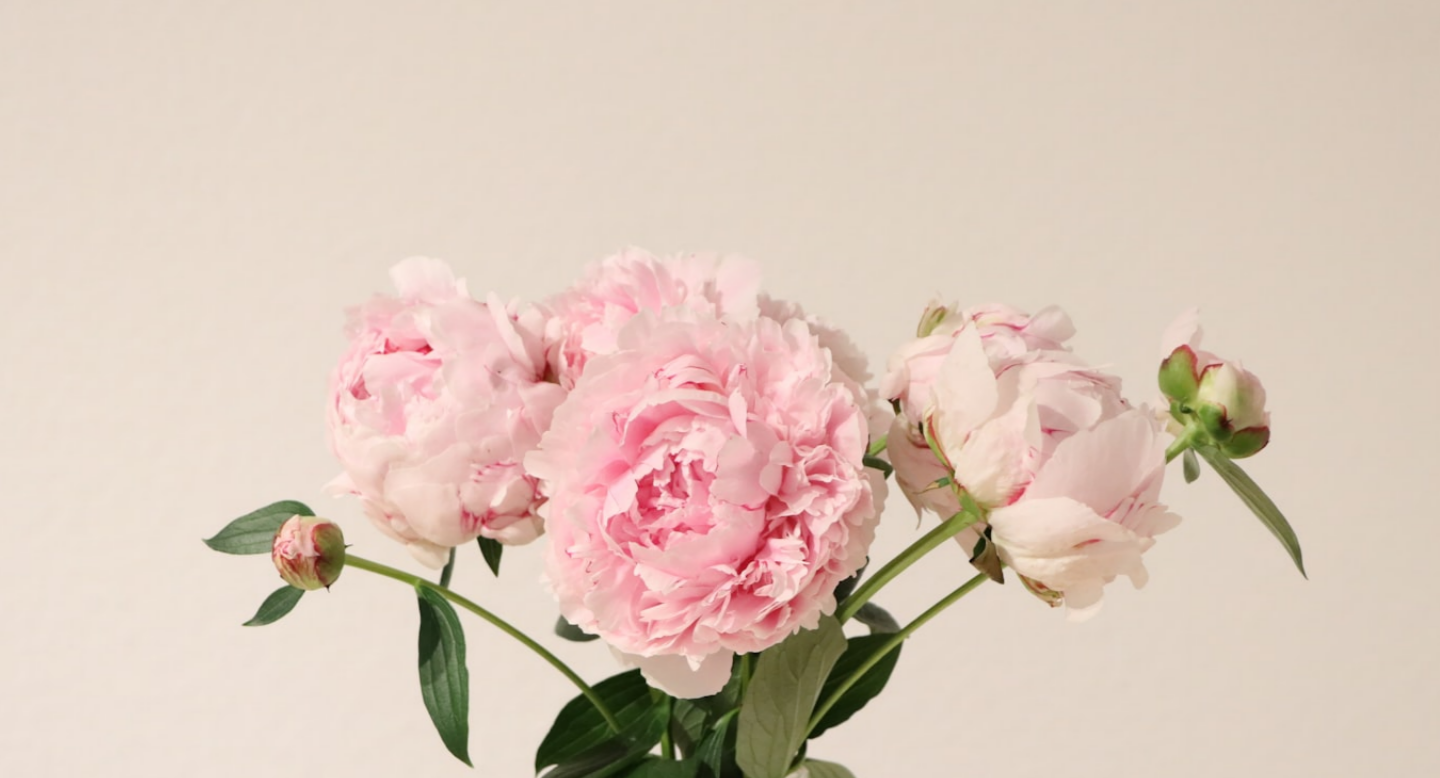 scroll, scrollTop: 91, scrollLeft: 0, axis: vertical 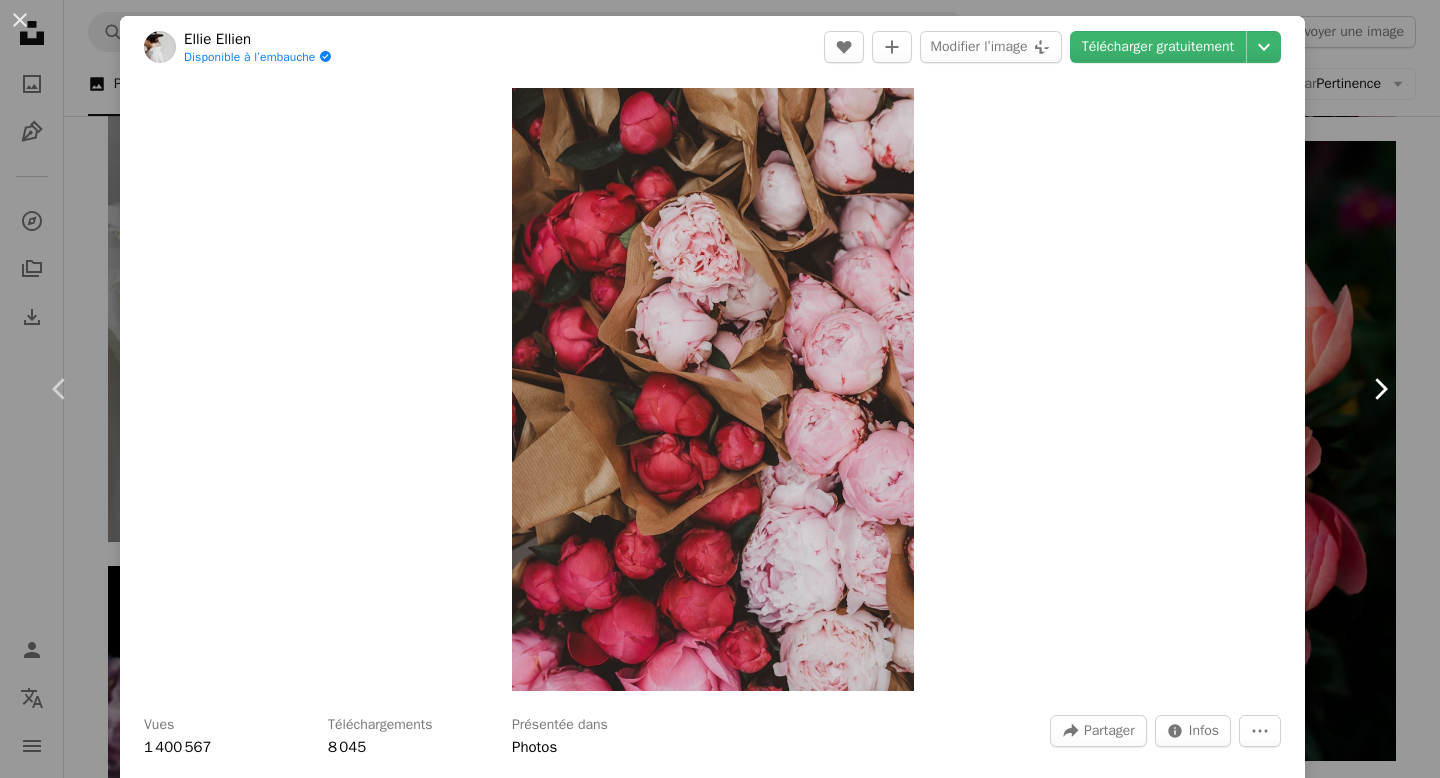 click on "Chevron right" 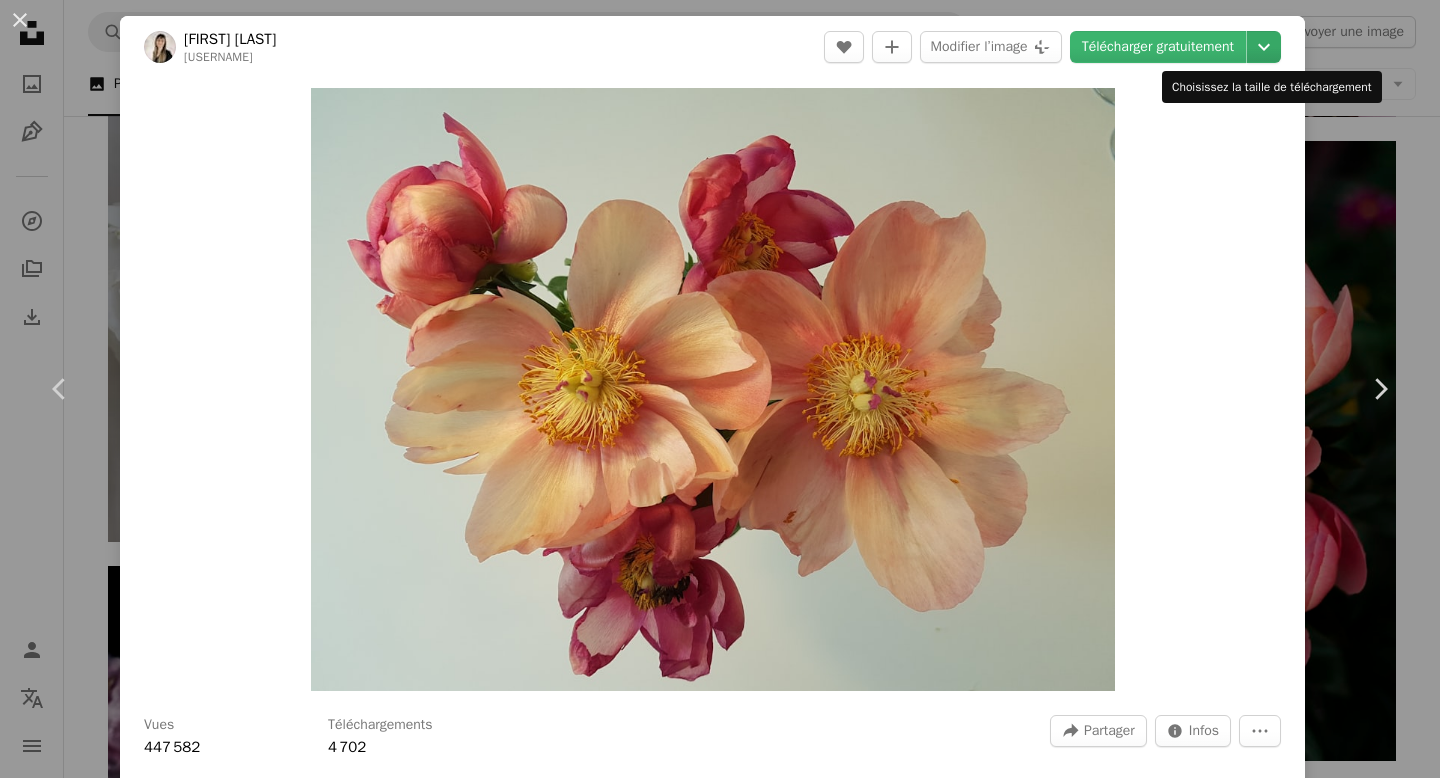 click on "Chevron down" 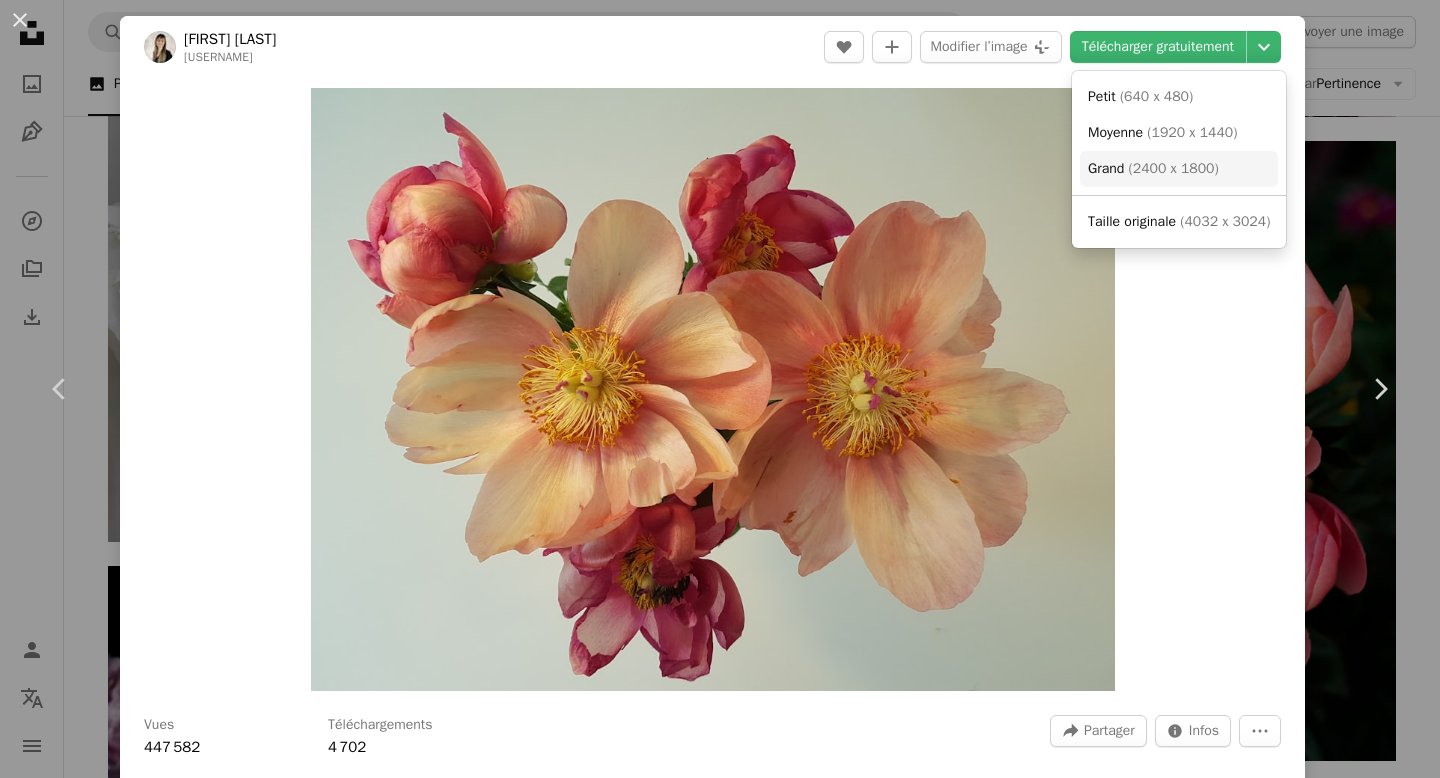 click on "( 2400 x 1800 )" at bounding box center [1174, 168] 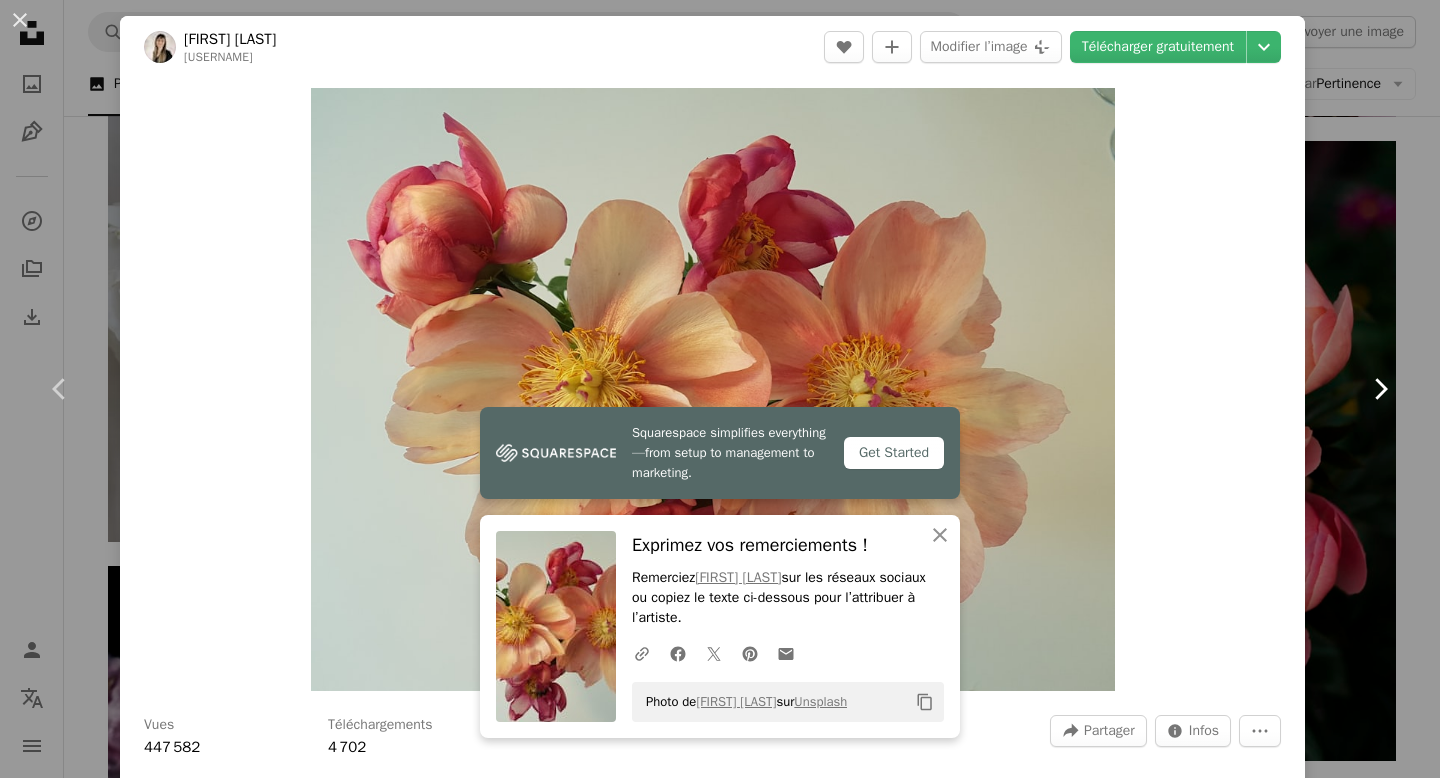 click 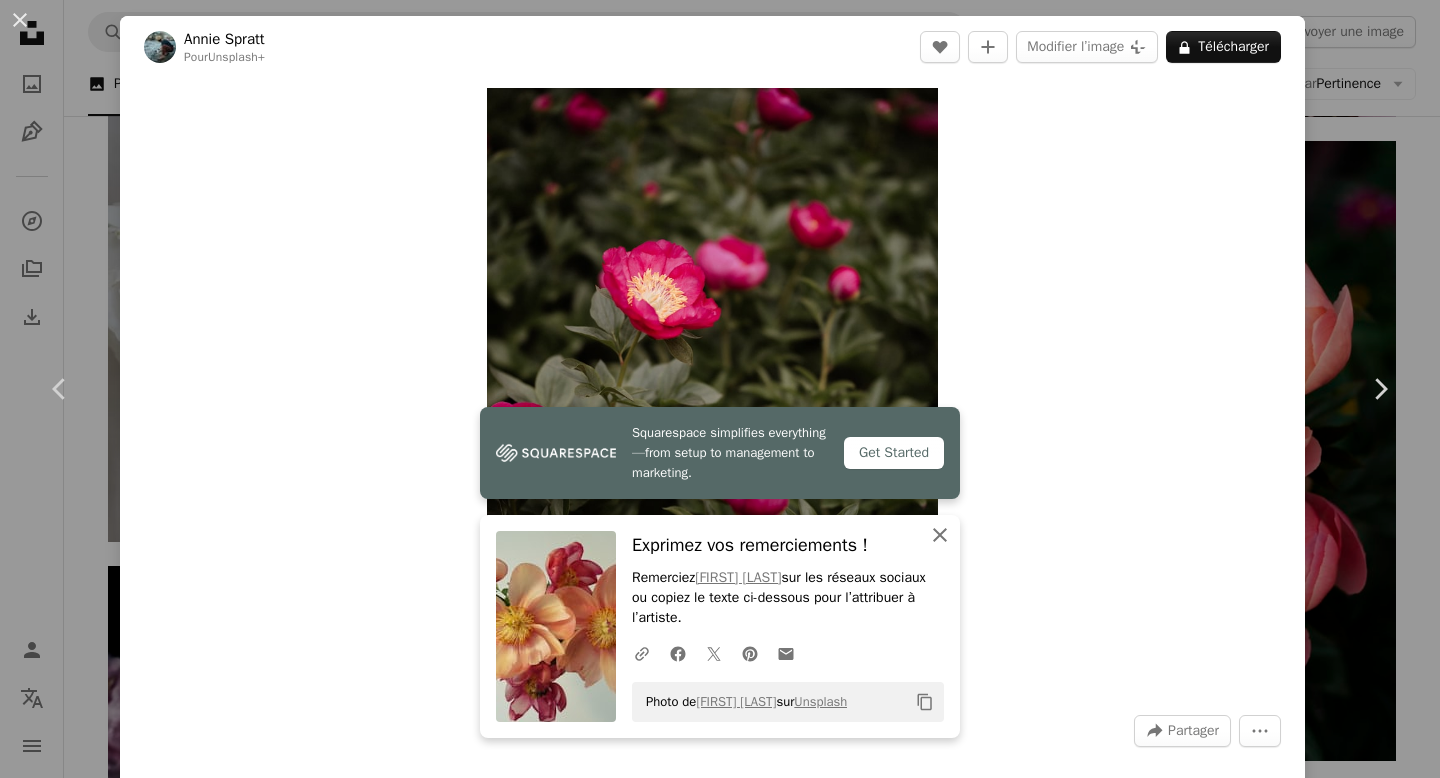 click on "An X shape" 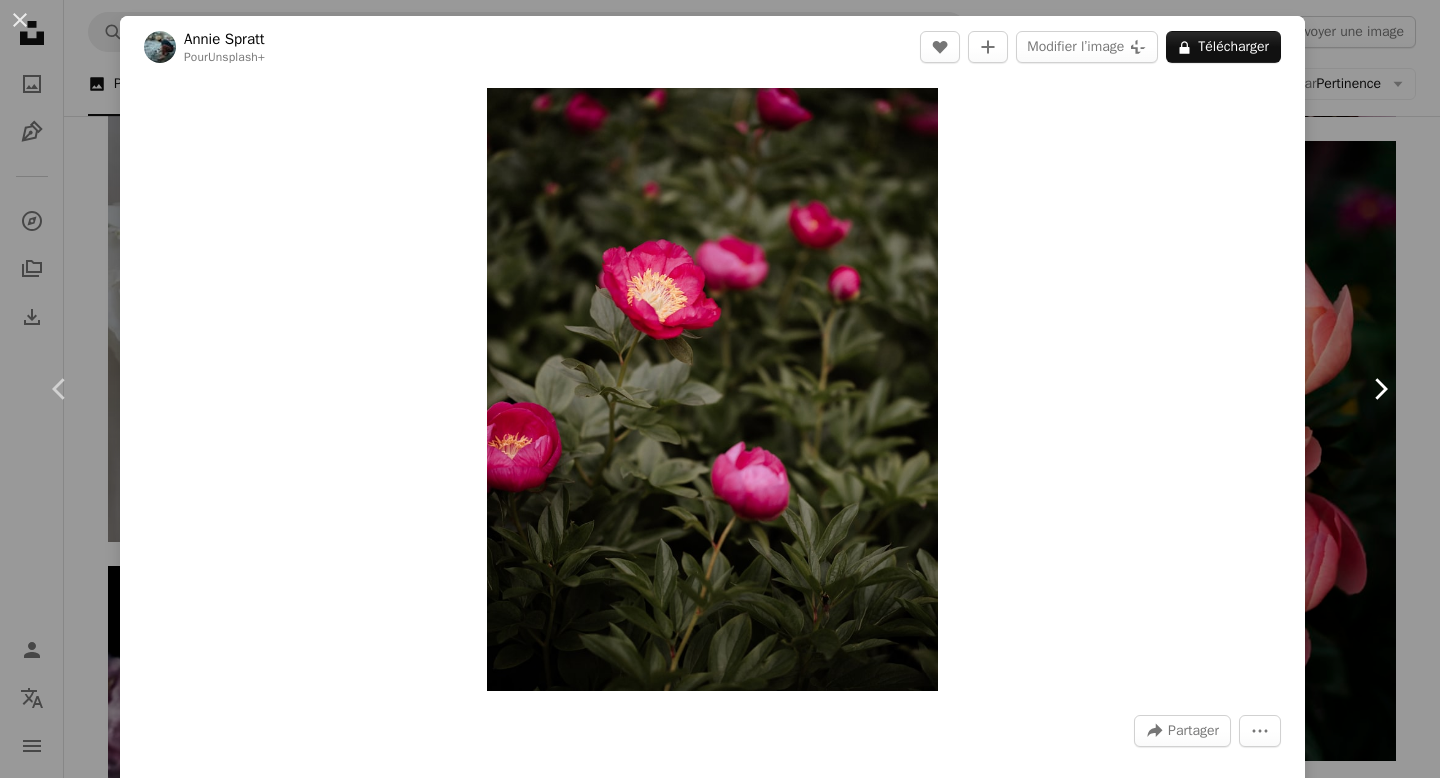 click on "Chevron right" 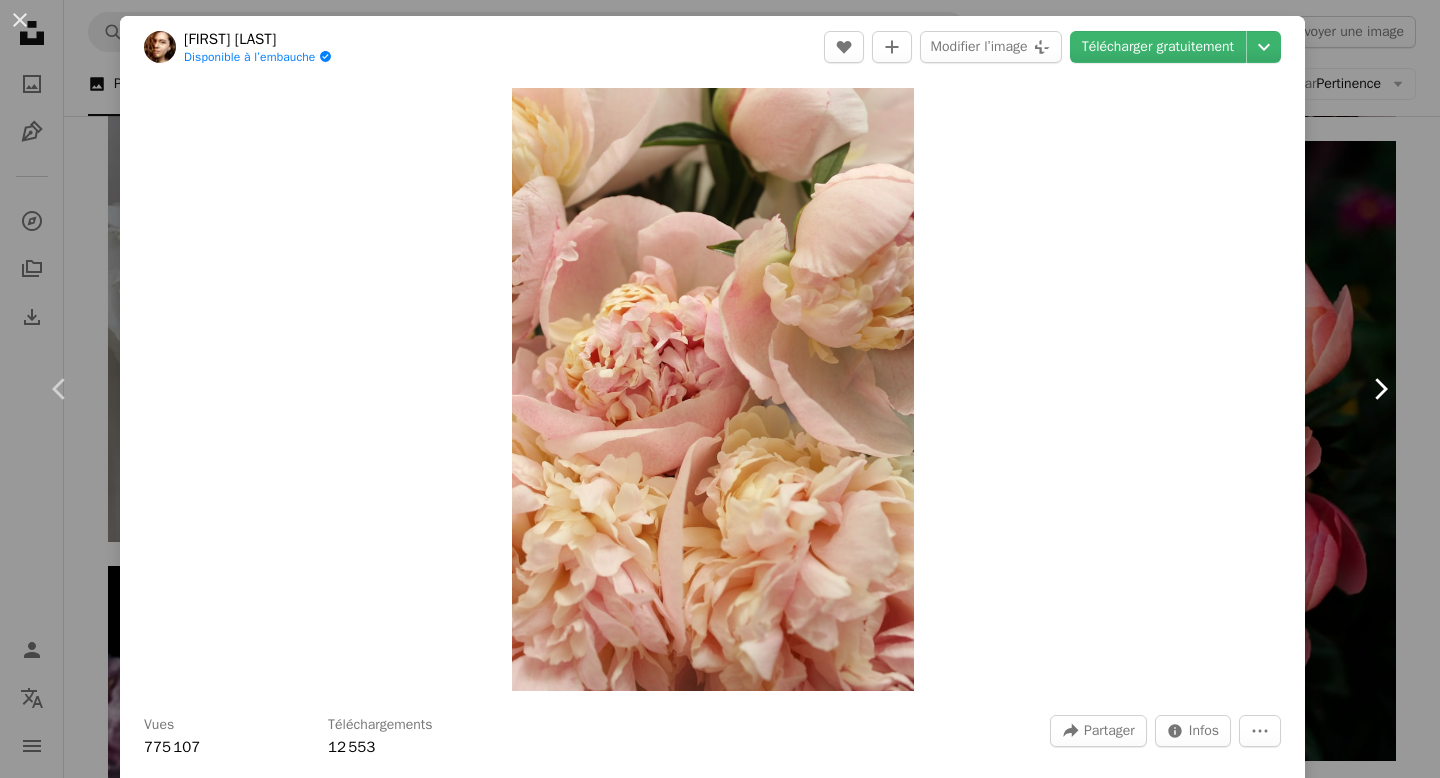 click on "Chevron right" 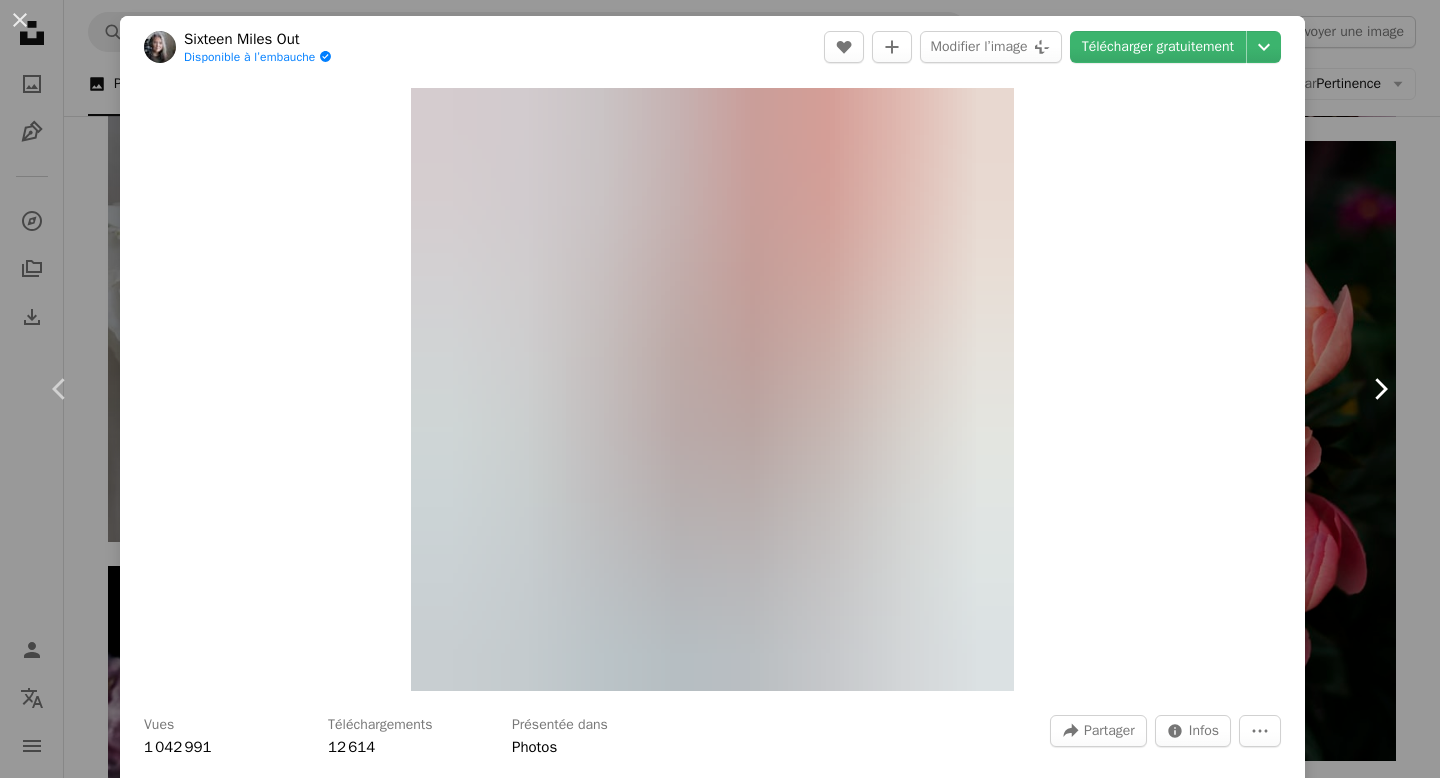 click on "Chevron right" 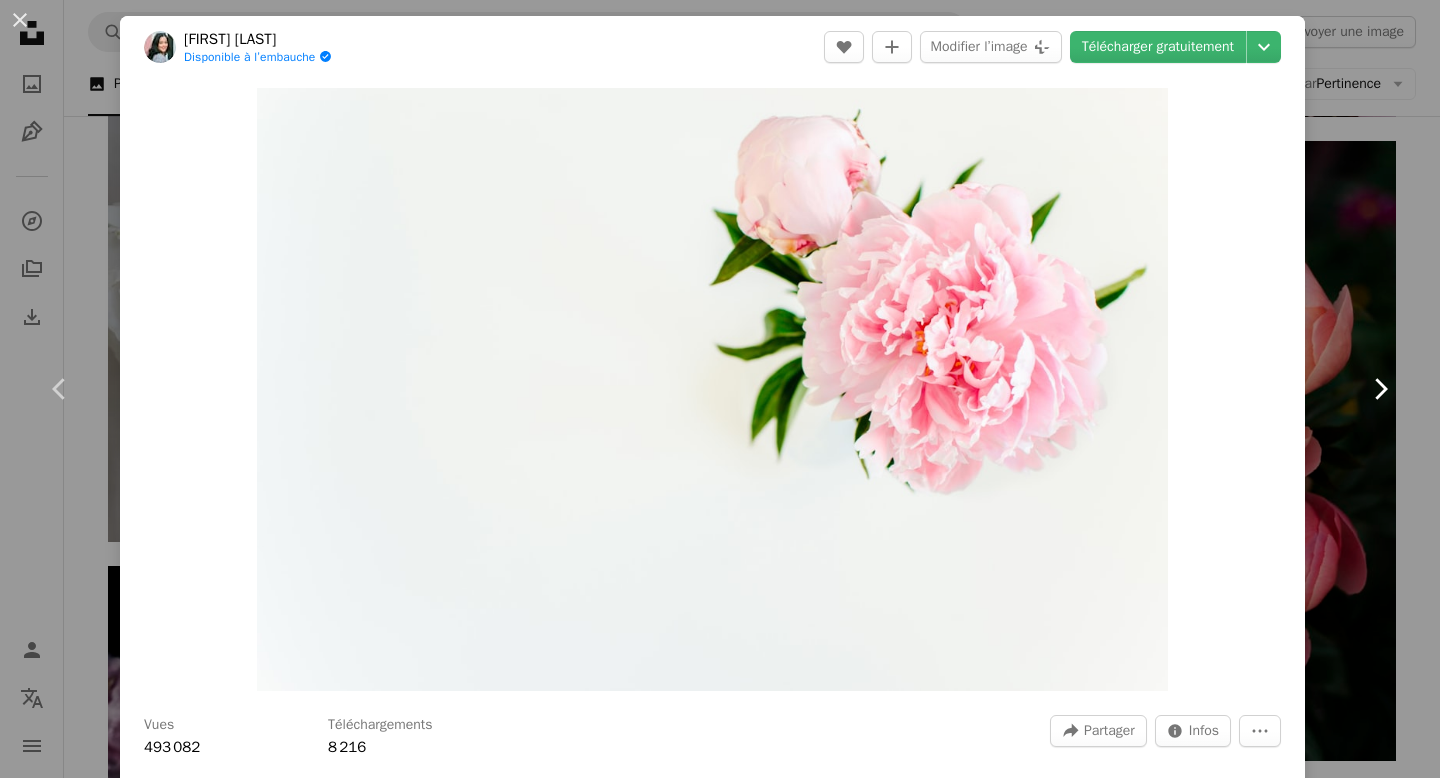 click on "Chevron right" 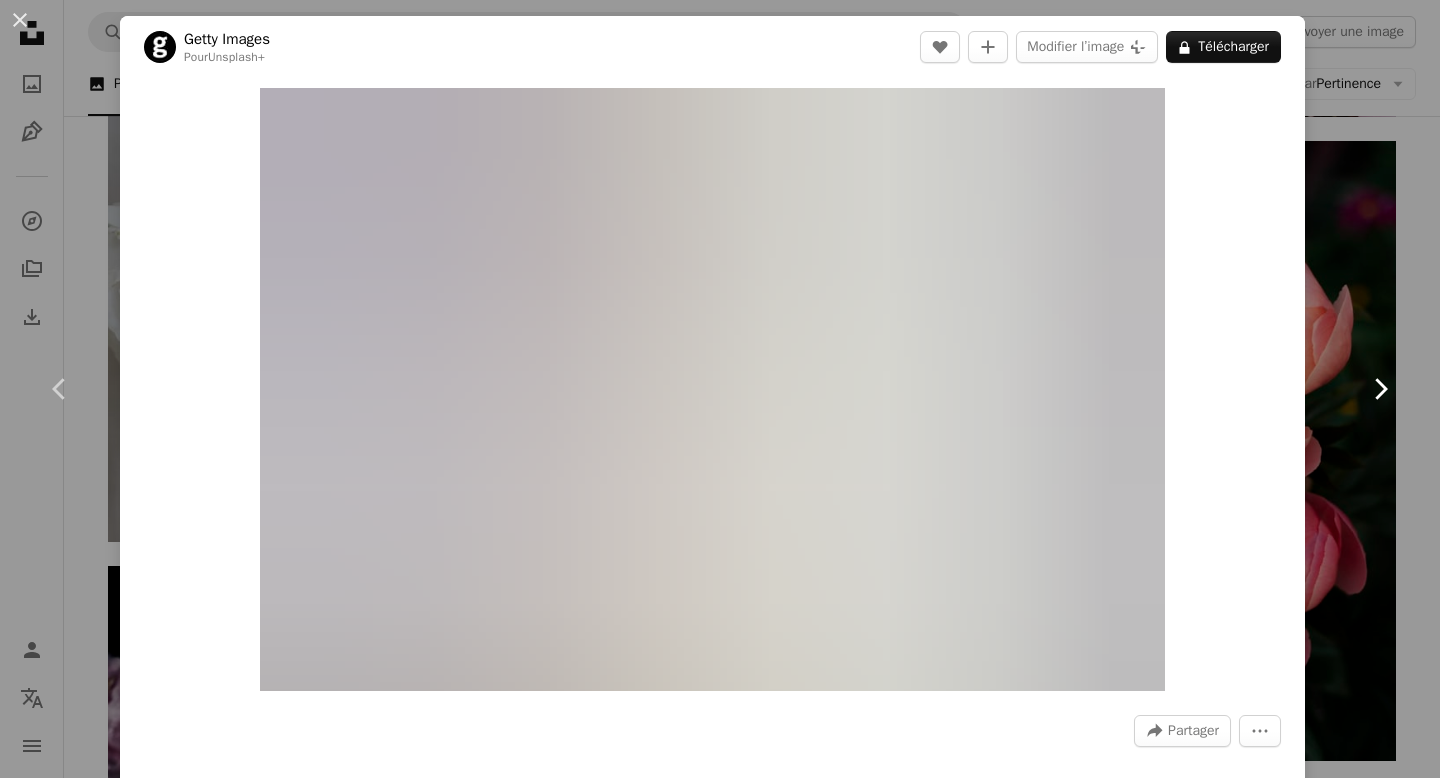 click on "Chevron right" 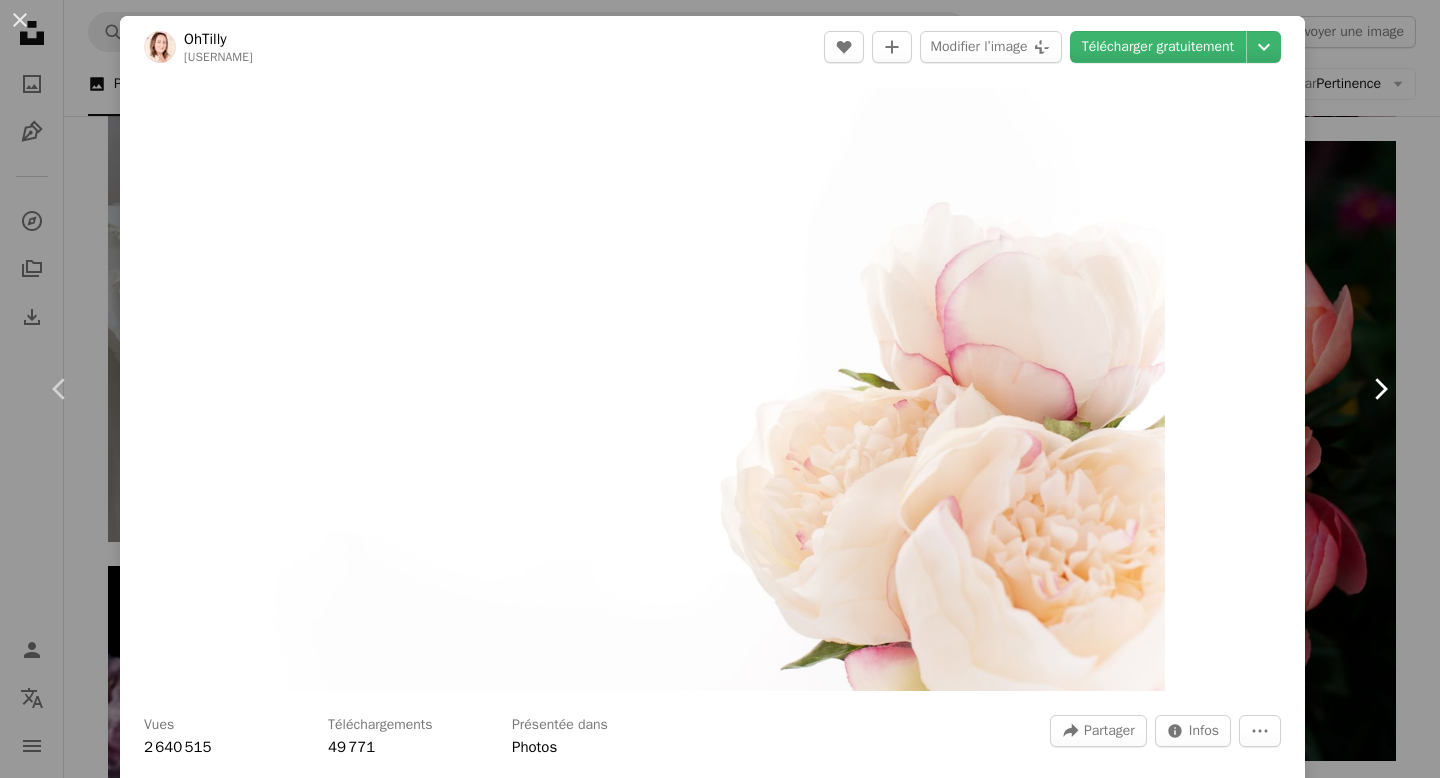 click 